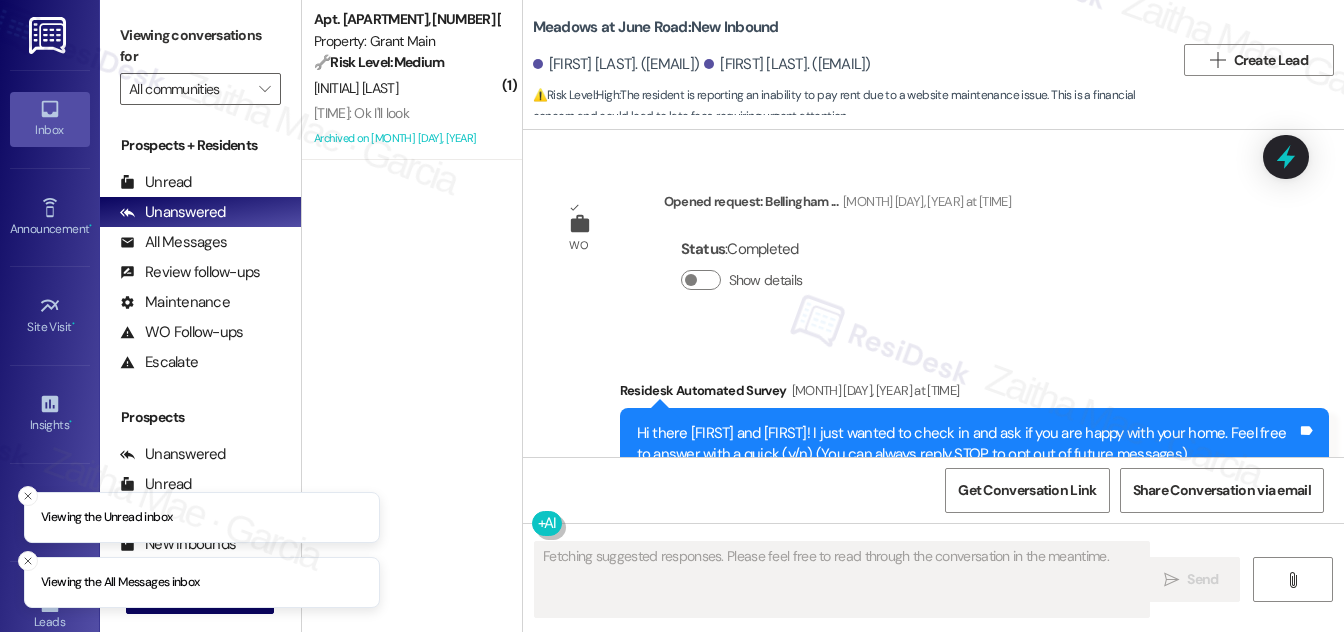 scroll, scrollTop: 0, scrollLeft: 0, axis: both 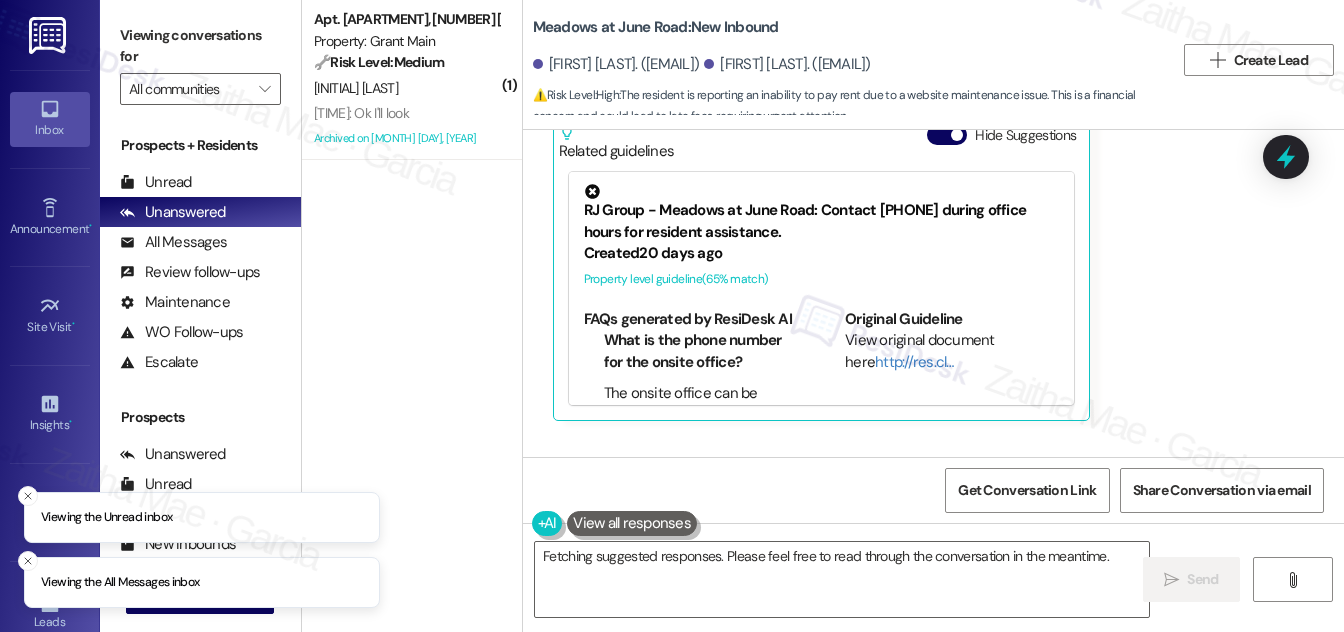 click on "Hide Suggestions" at bounding box center [1005, 135] 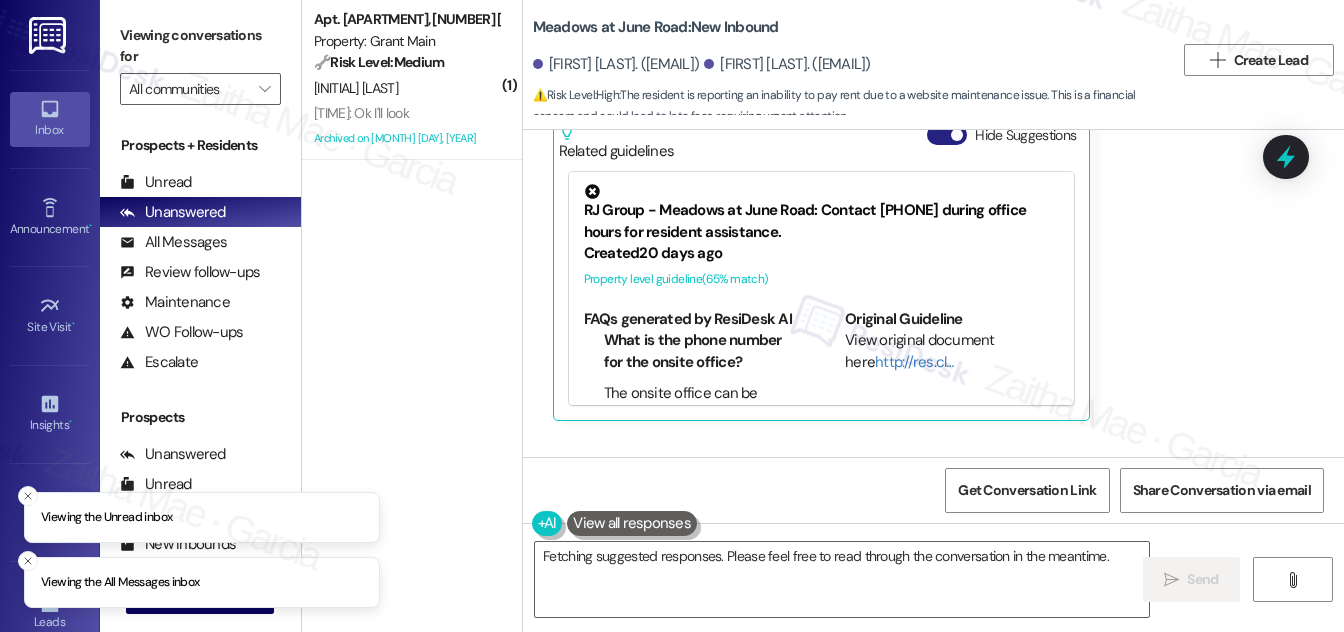 click on "Hide Suggestions" at bounding box center [947, 135] 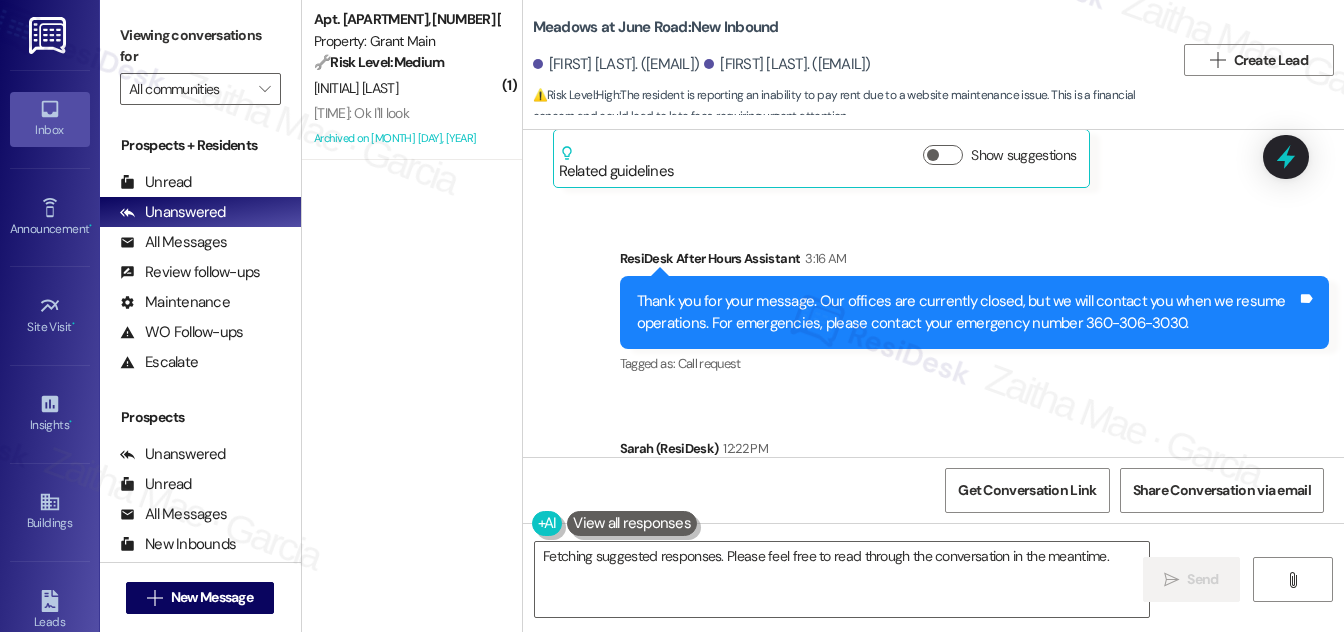 scroll, scrollTop: 3073, scrollLeft: 0, axis: vertical 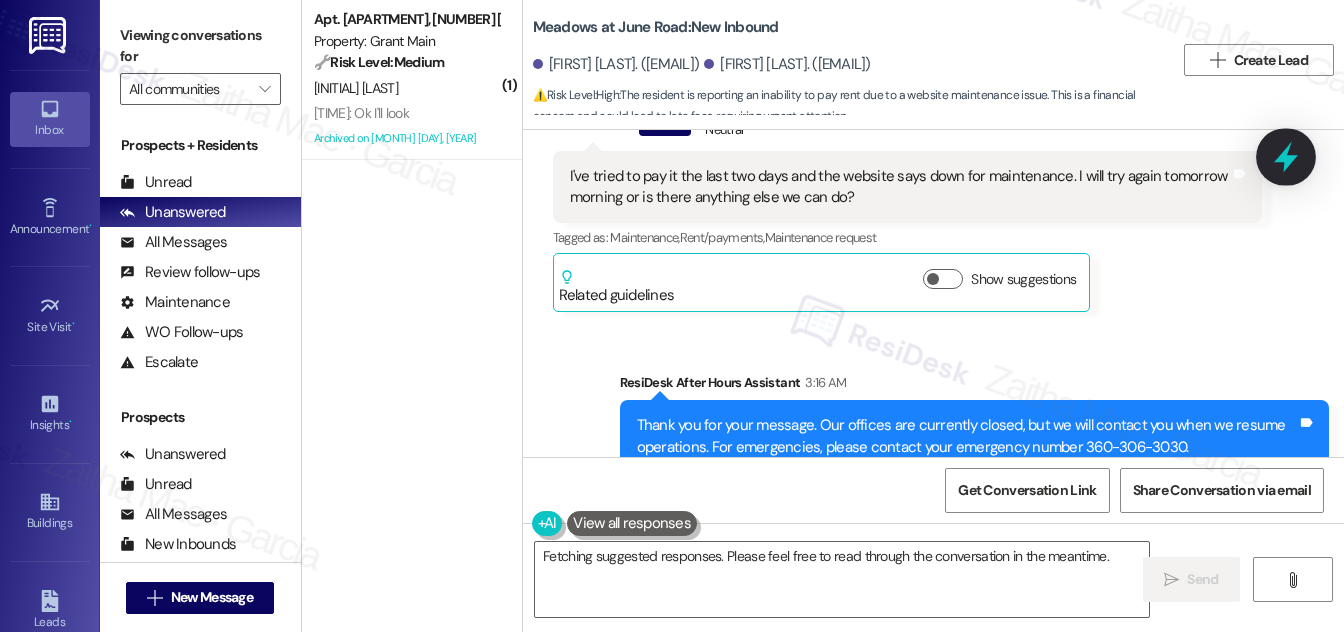 click 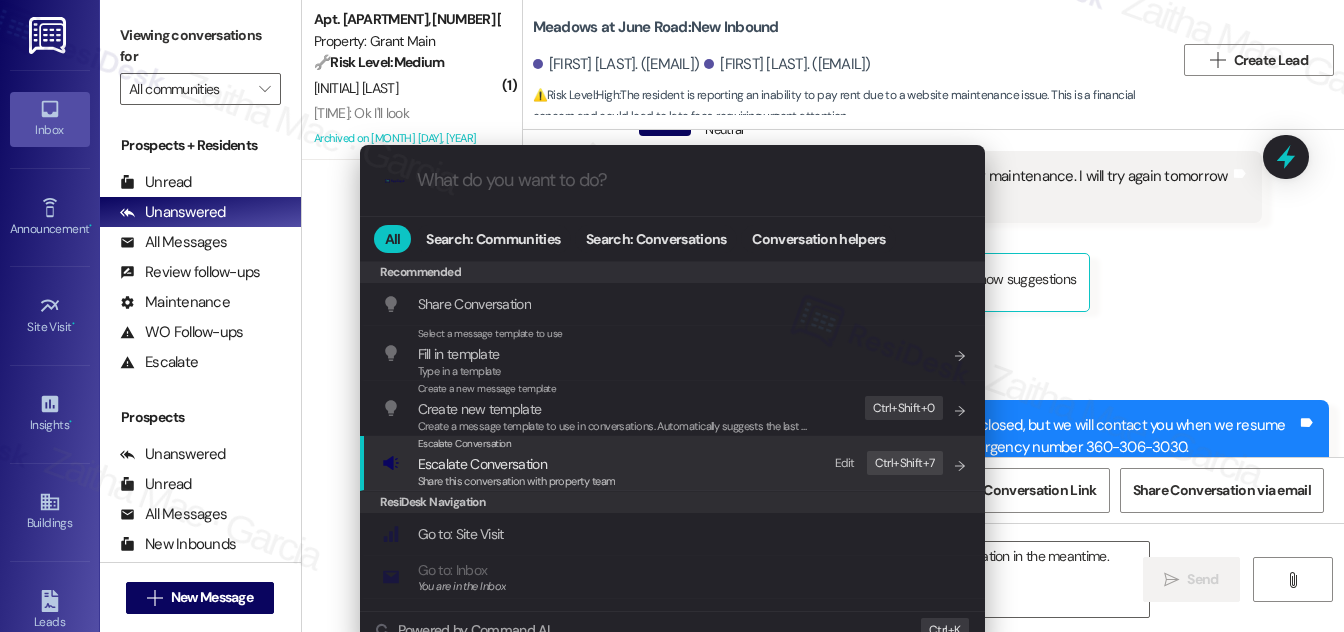 click on "Escalate Conversation" at bounding box center (482, 464) 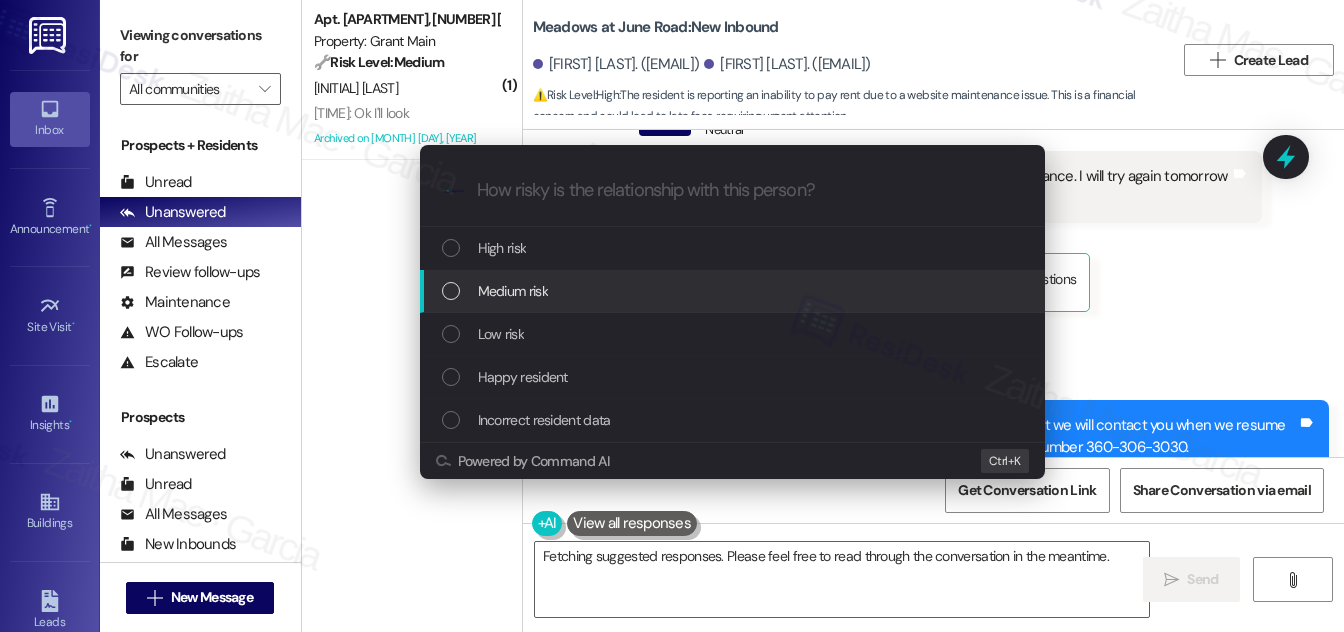 click on "Medium risk" at bounding box center [732, 291] 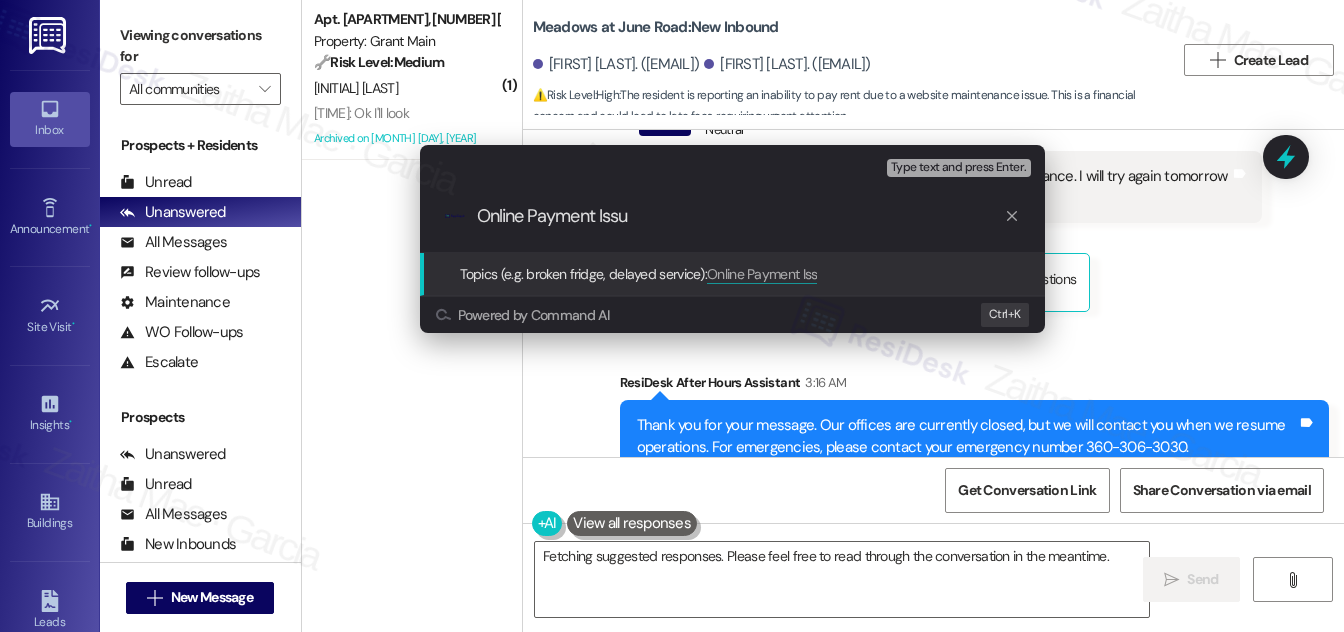 type on "Online Payment Issue" 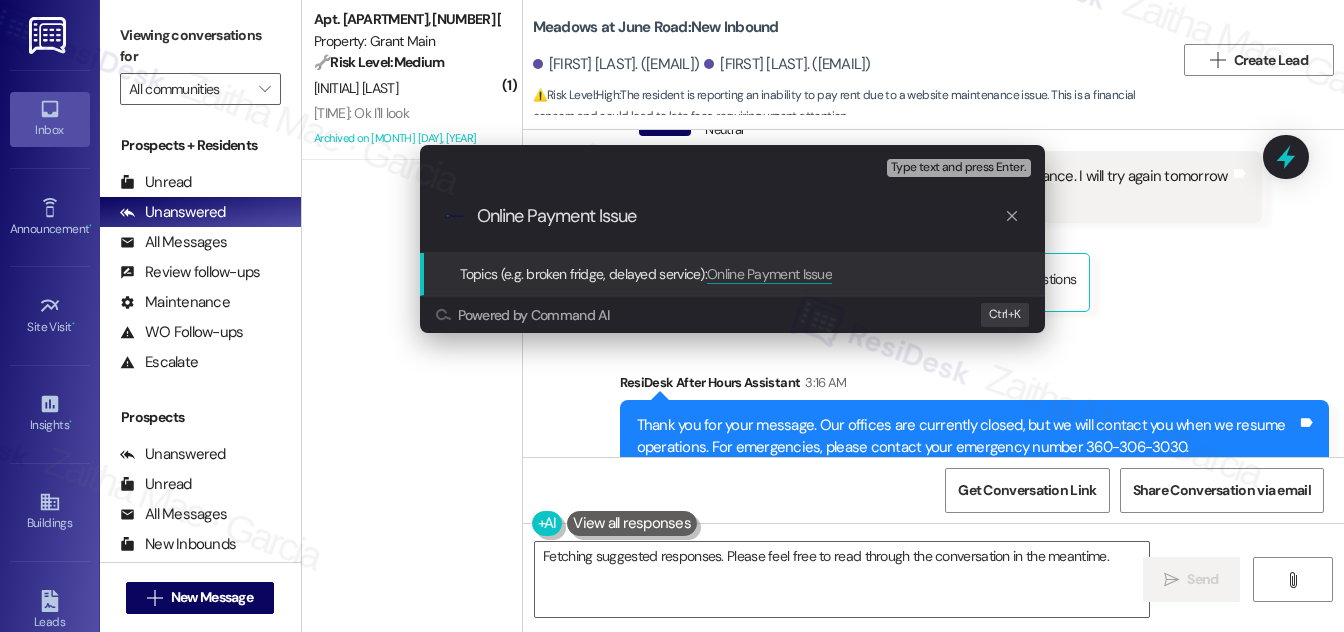 type 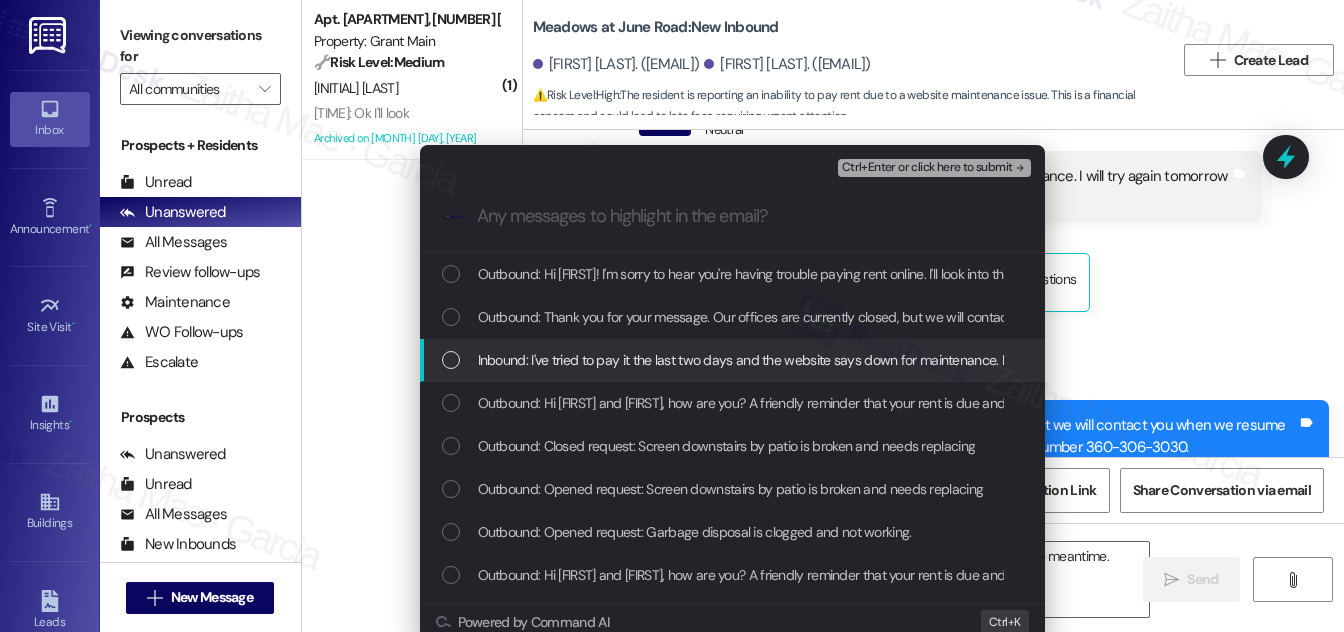 click at bounding box center (451, 360) 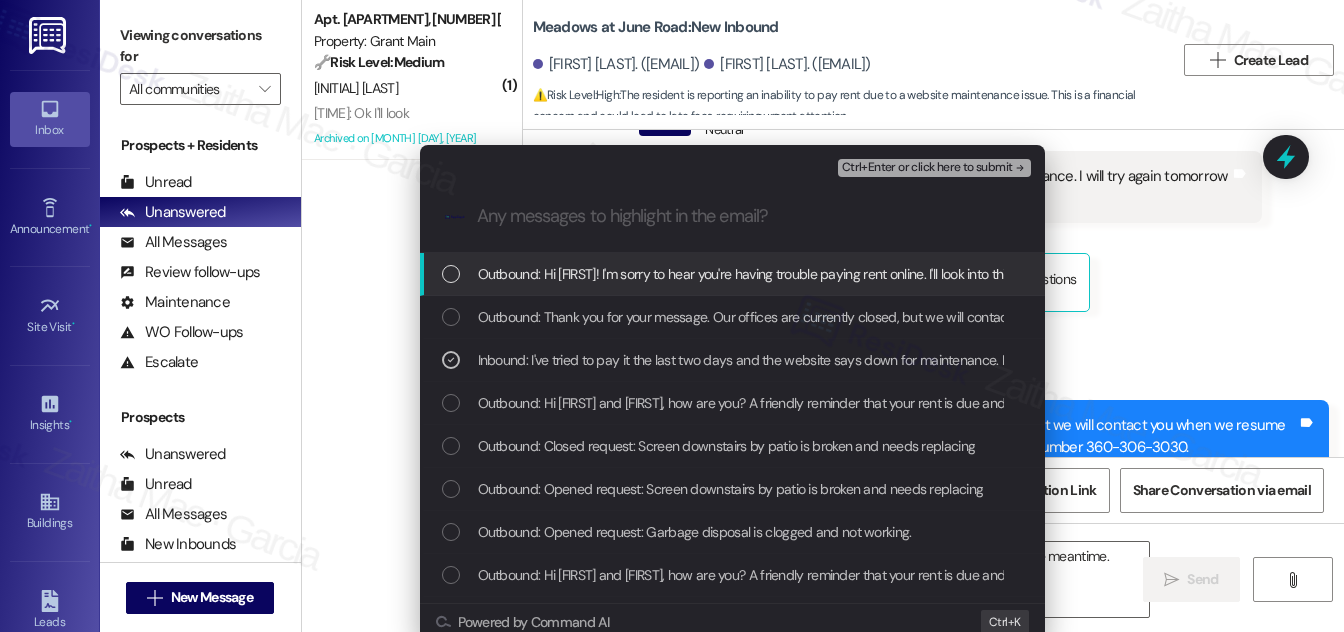 click on "Ctrl+Enter or click here to submit" at bounding box center (927, 168) 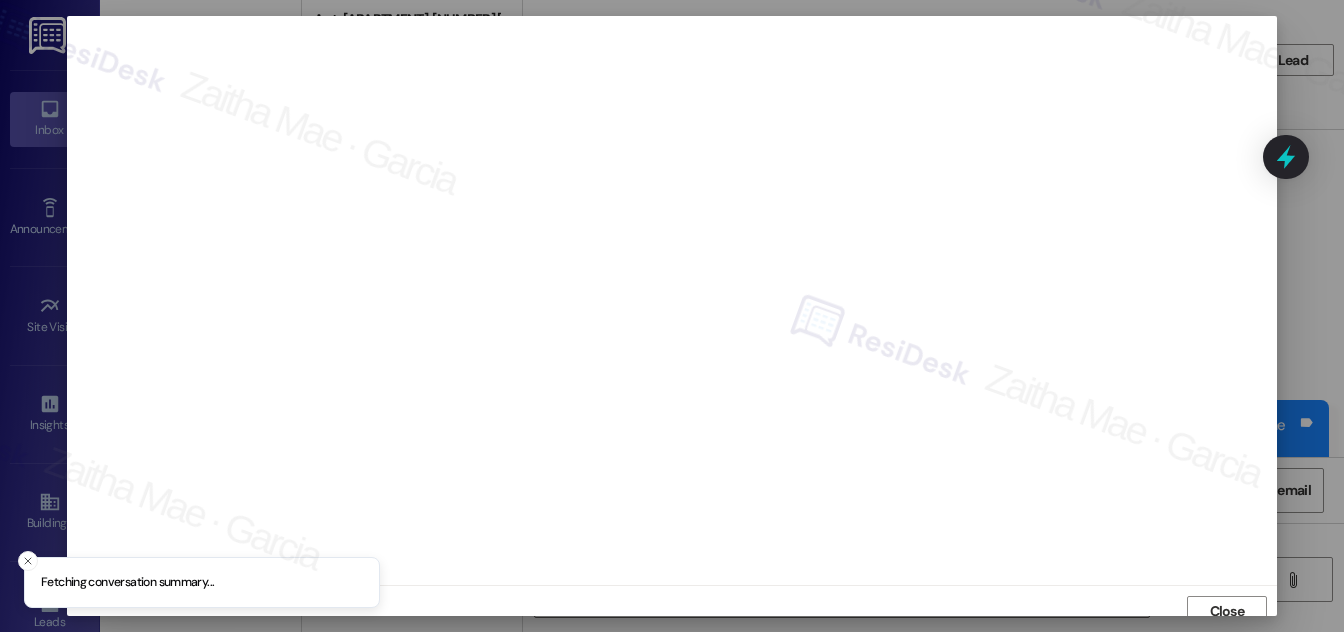scroll, scrollTop: 11, scrollLeft: 0, axis: vertical 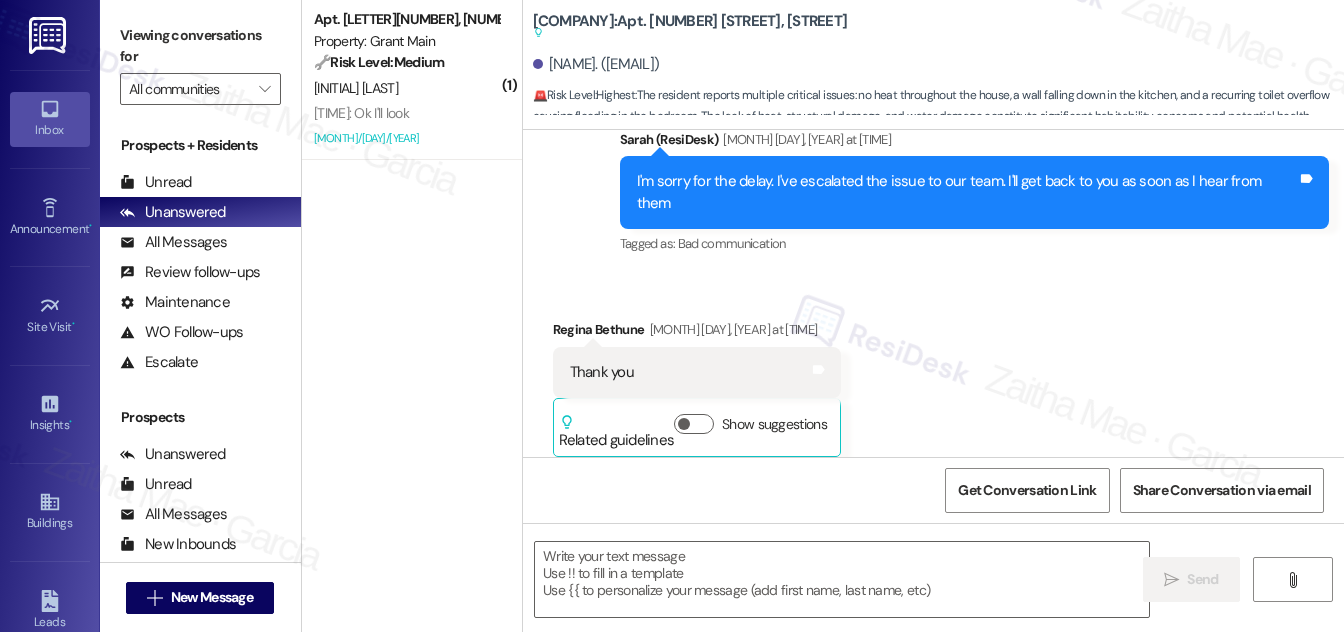 type on "Fetching suggested responses. Please feel free to read through the conversation in the meantime." 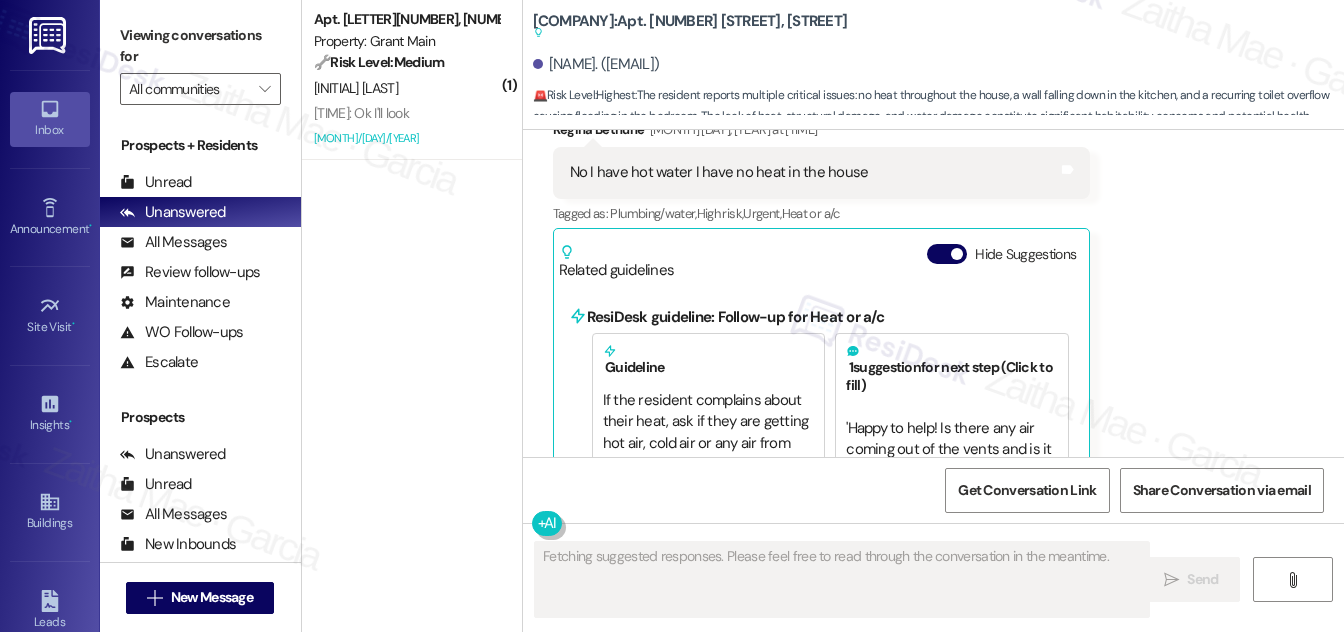 scroll, scrollTop: 14919, scrollLeft: 0, axis: vertical 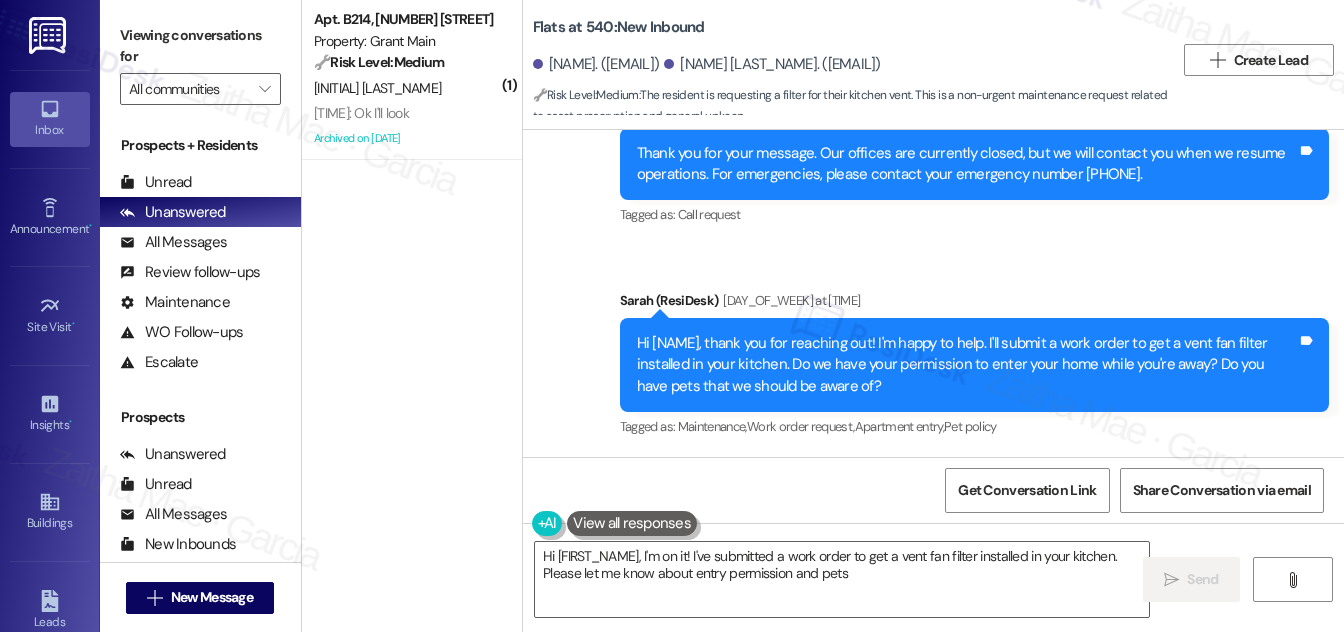 type on "Hi {{first_name}}, I'm on it! I've submitted a work order to get a vent fan filter installed in your kitchen. Please let me know about entry permission and pets." 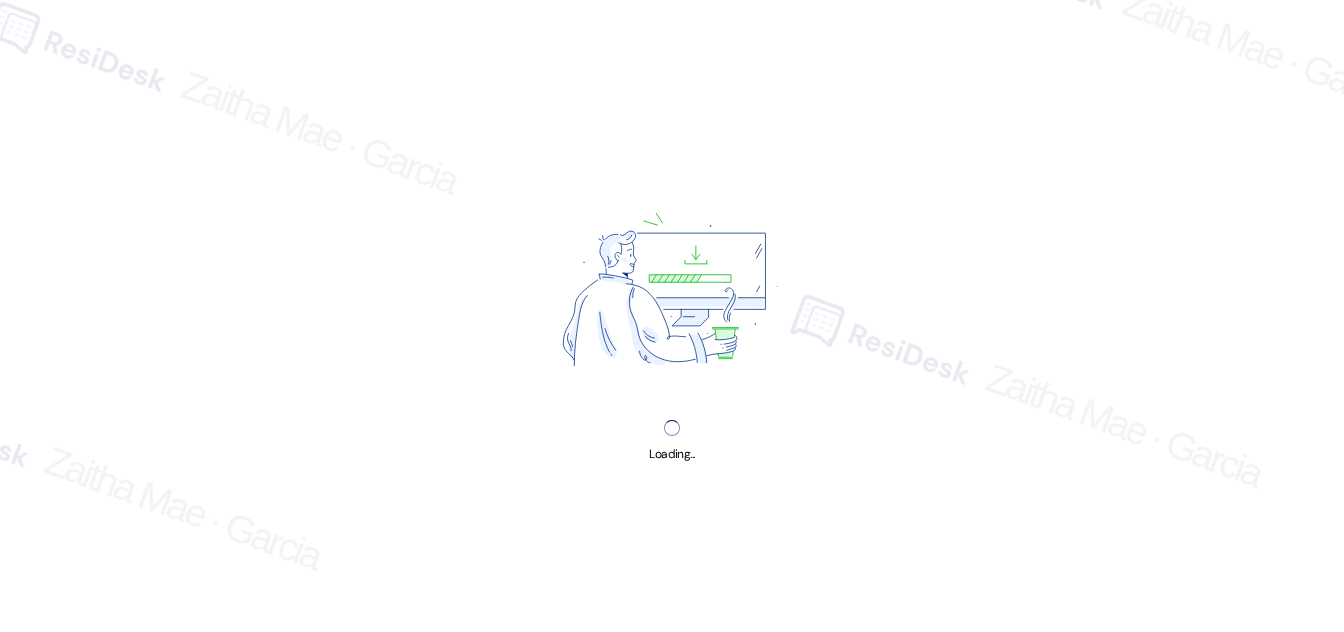 scroll, scrollTop: 0, scrollLeft: 0, axis: both 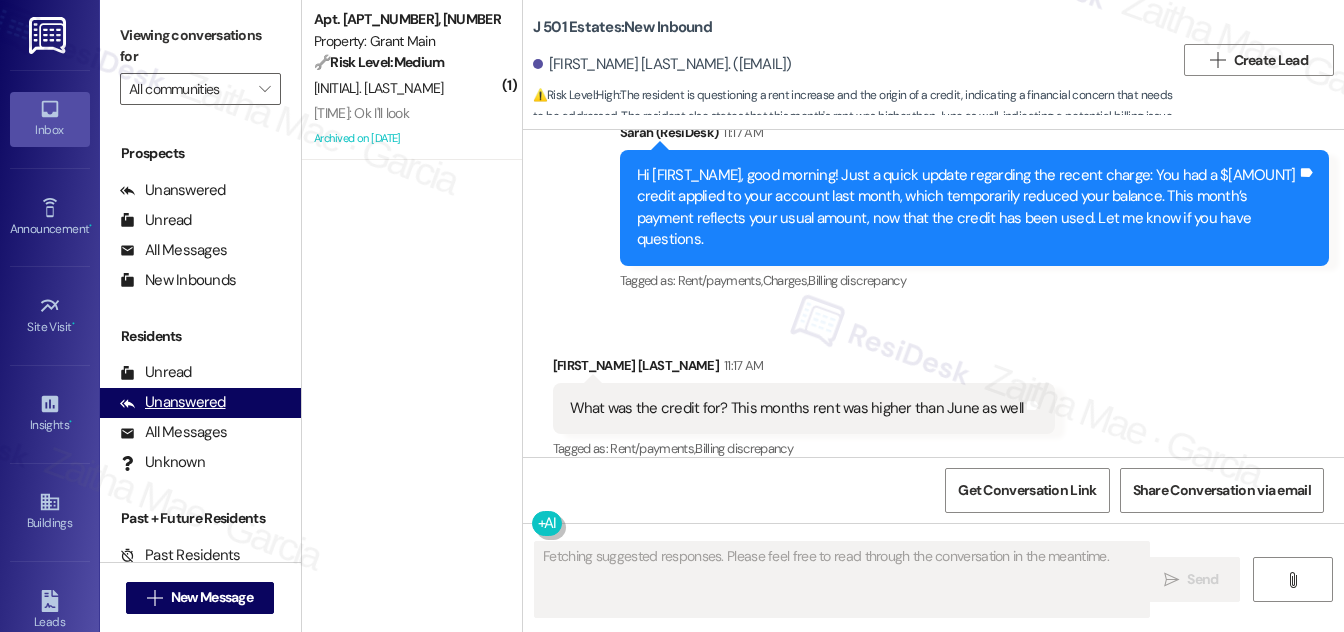 click on "Unanswered" at bounding box center [173, 402] 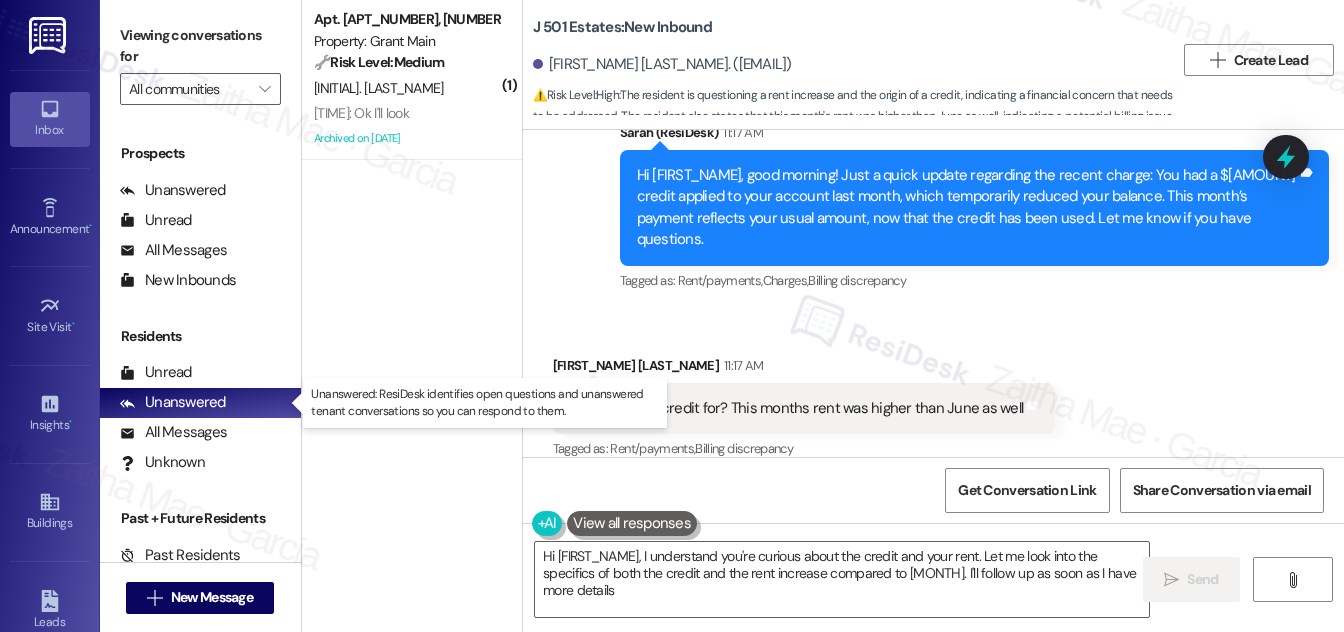 type on "Hi {{first_name}}, I understand you're curious about the credit and your rent. Let me look into the specifics of both the credit and the rent increase compared to June. I'll follow up as soon as I have more details!" 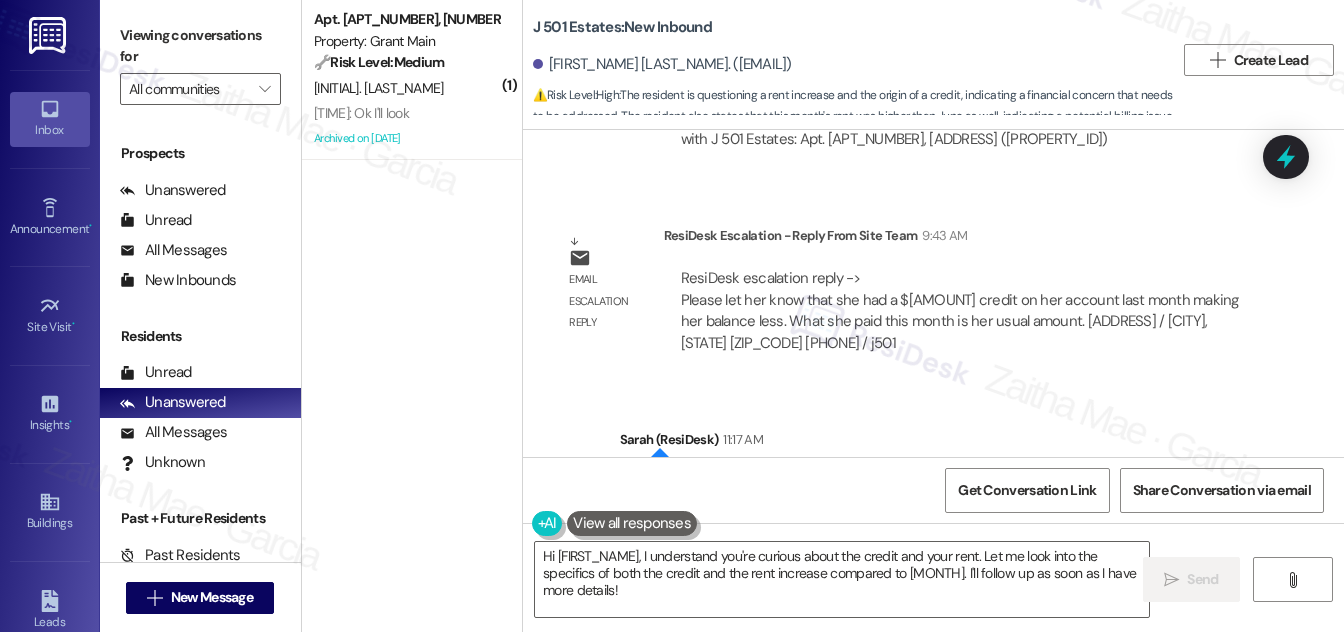 scroll, scrollTop: 1708, scrollLeft: 0, axis: vertical 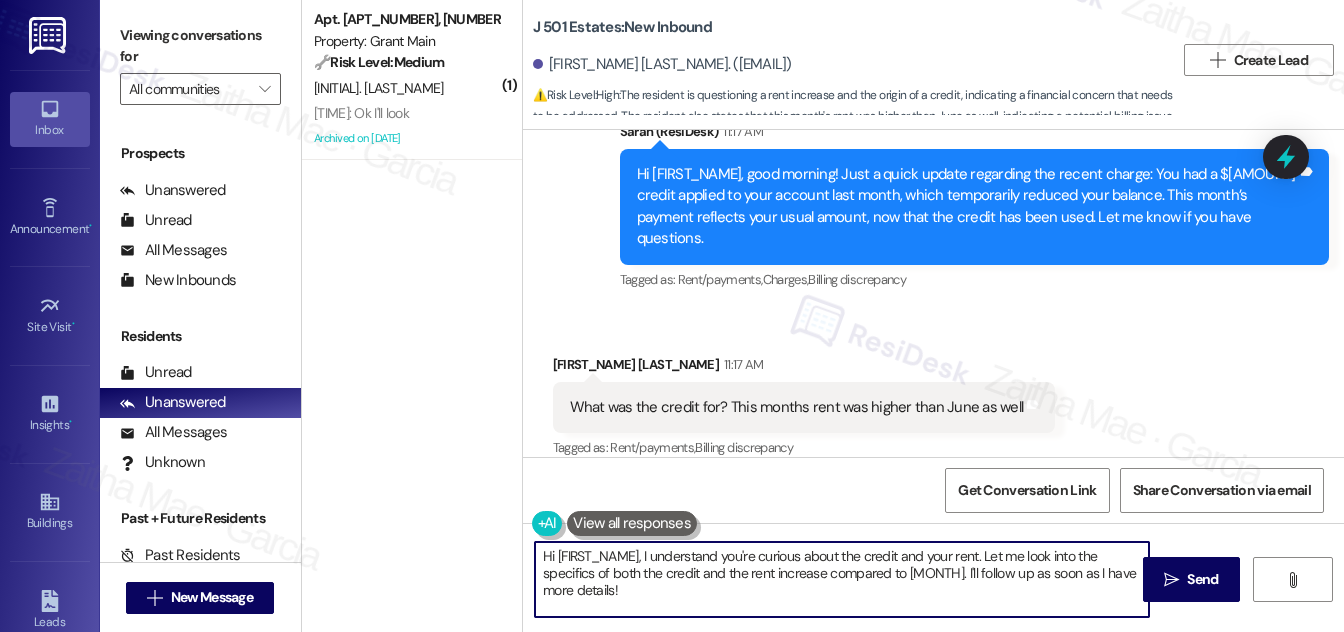 drag, startPoint x: 541, startPoint y: 556, endPoint x: 591, endPoint y: 596, distance: 64.03124 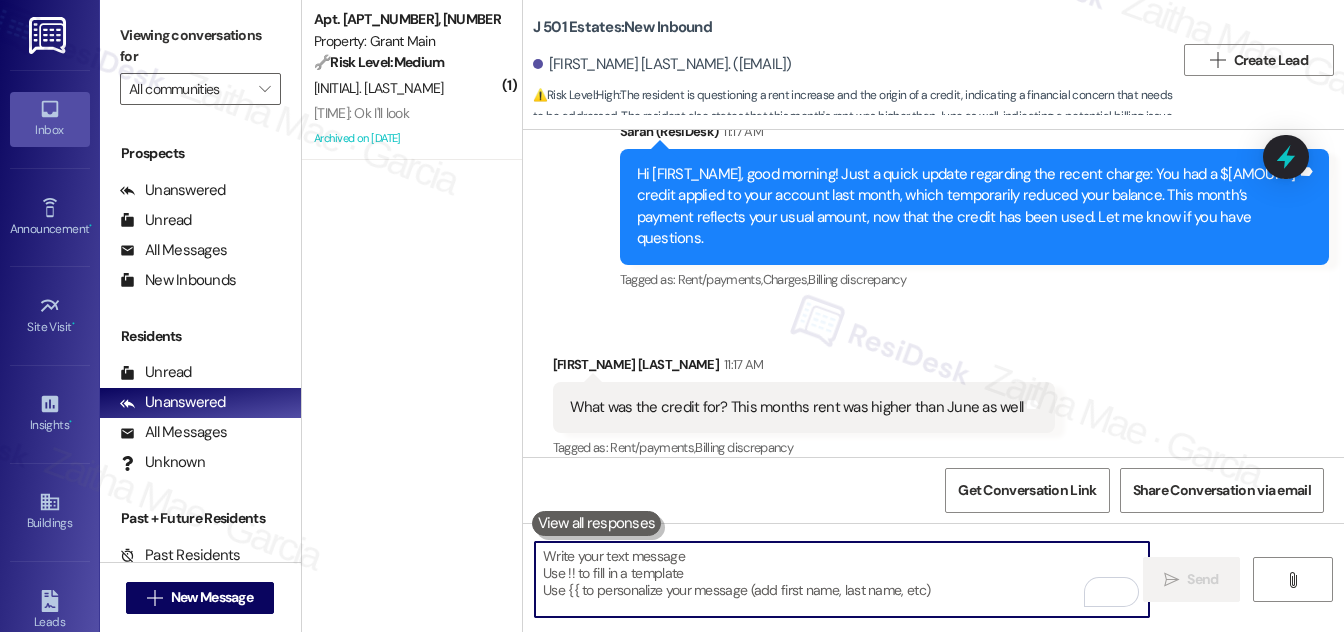 click at bounding box center (842, 579) 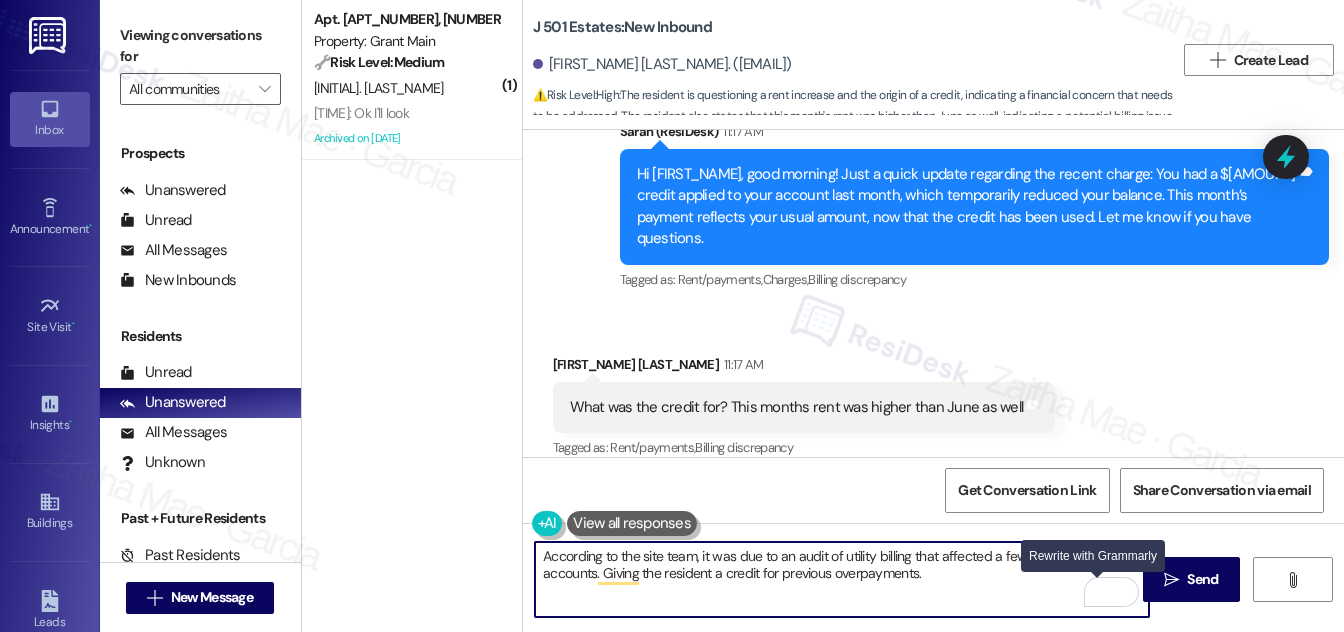 click at bounding box center [1099, 592] 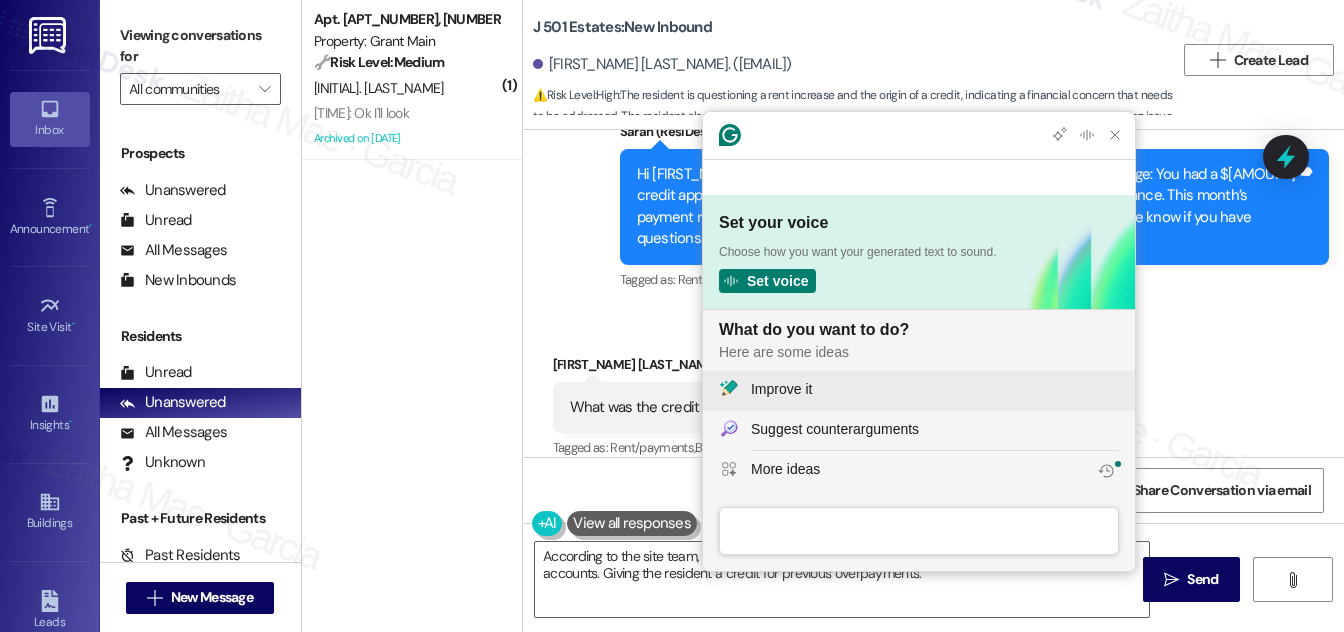 click on "Improve it" 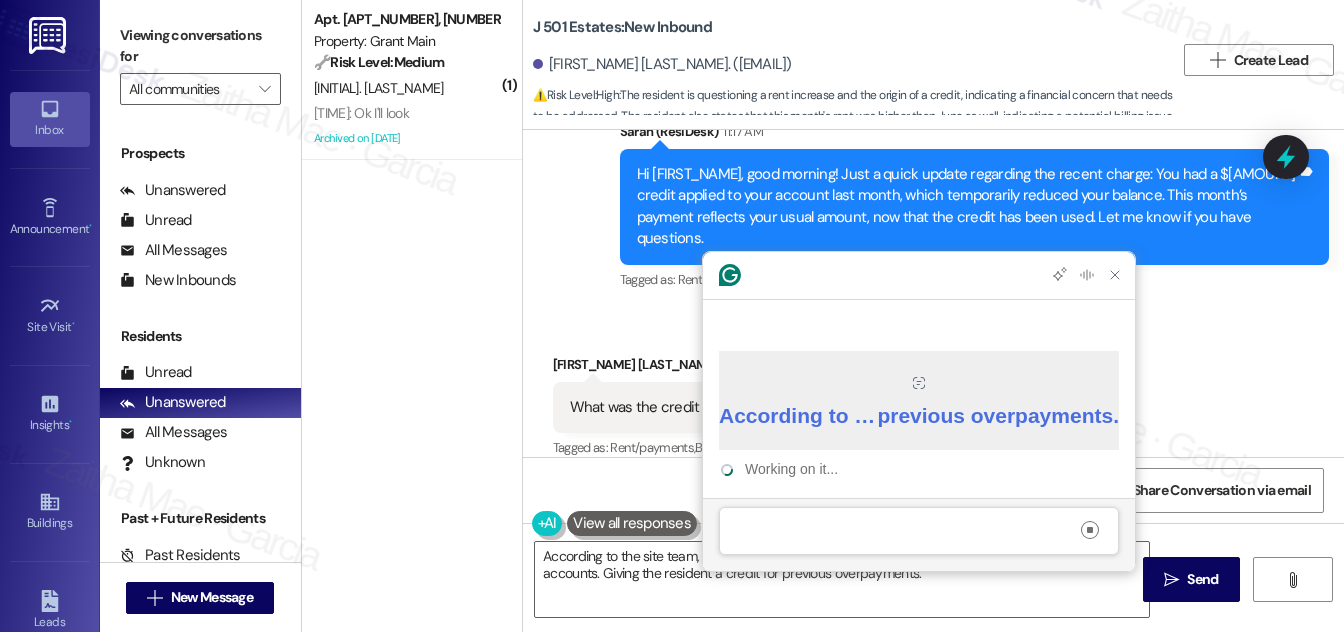 scroll, scrollTop: 0, scrollLeft: 0, axis: both 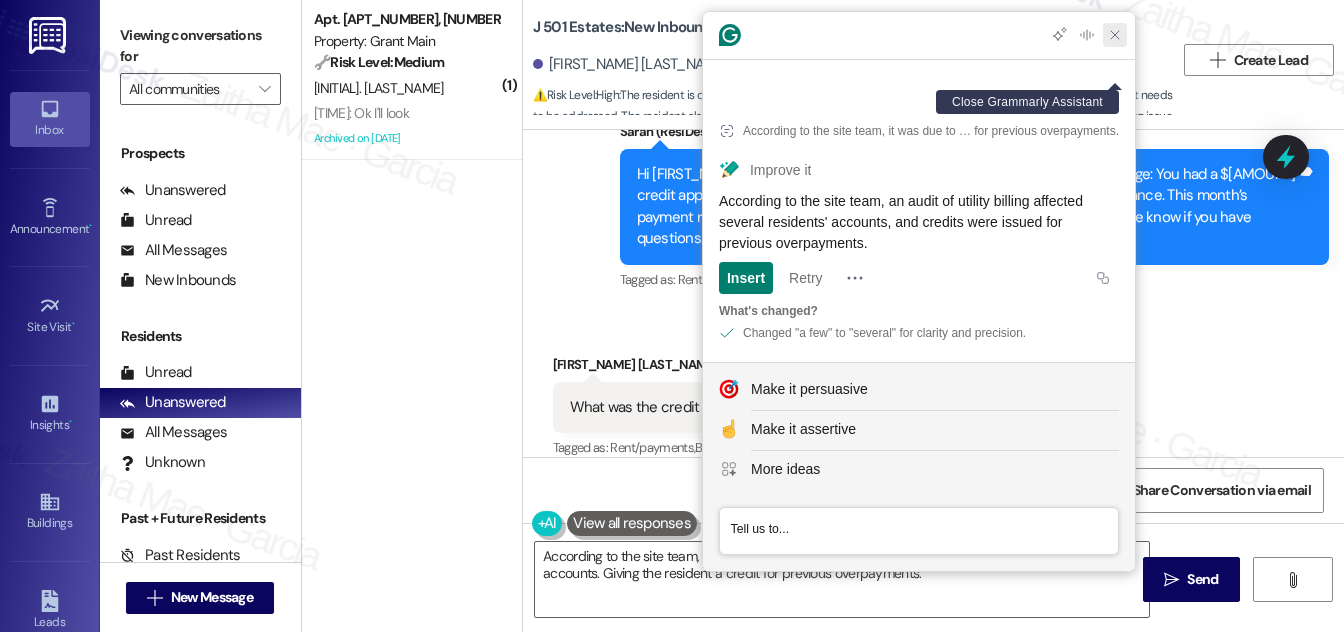 click 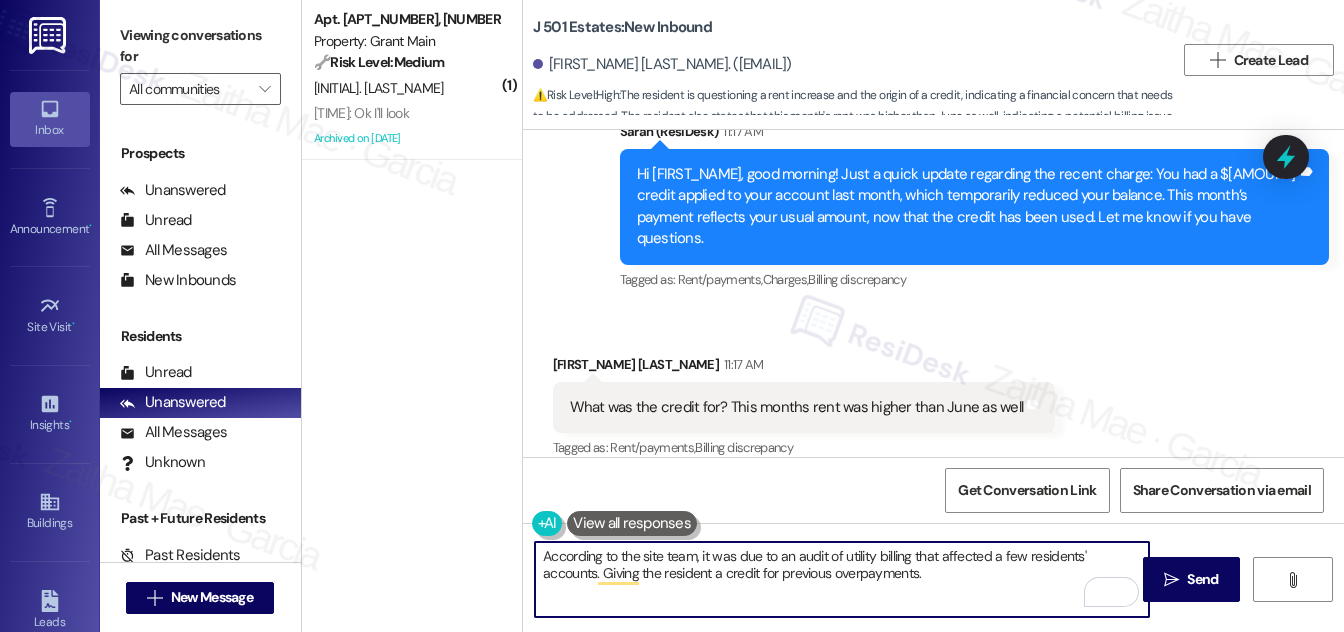 click on "According to the site team, it was due to an audit of utility billing that affected a few residents' accounts. Giving the resident a credit for previous overpayments." at bounding box center [842, 579] 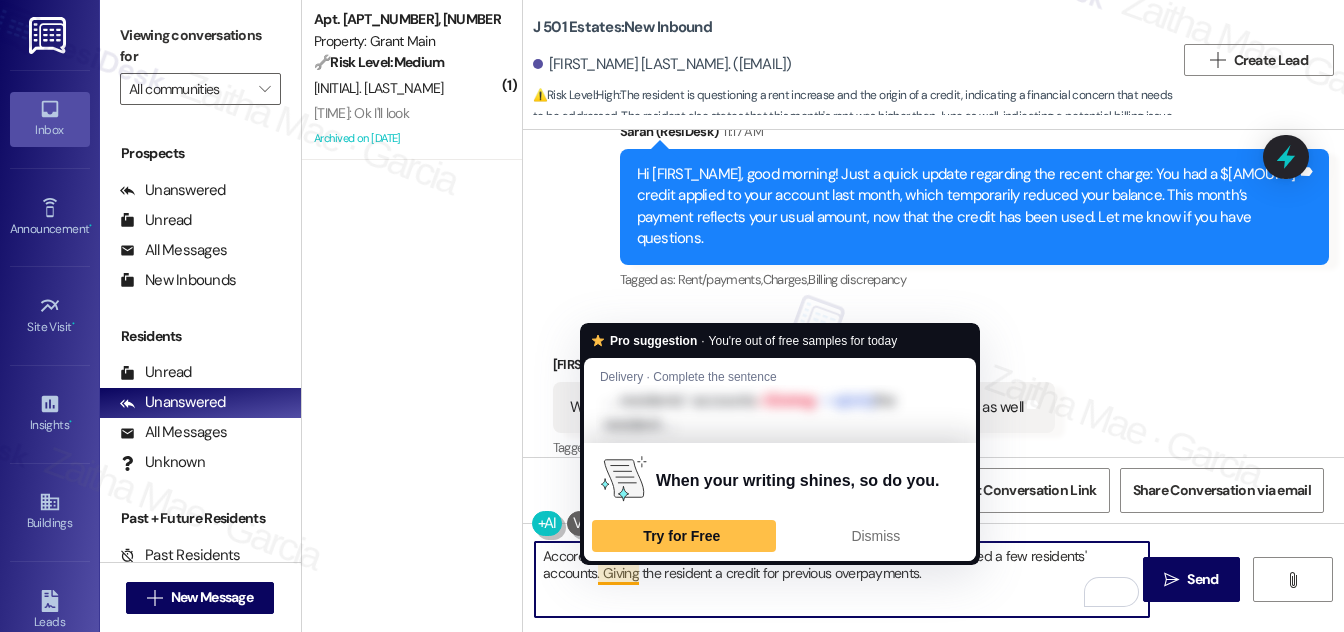 click on "According to the site team, it was due to an audit of utility billing that affected a few residents' accounts. Giving the resident a credit for previous overpayments." at bounding box center (842, 579) 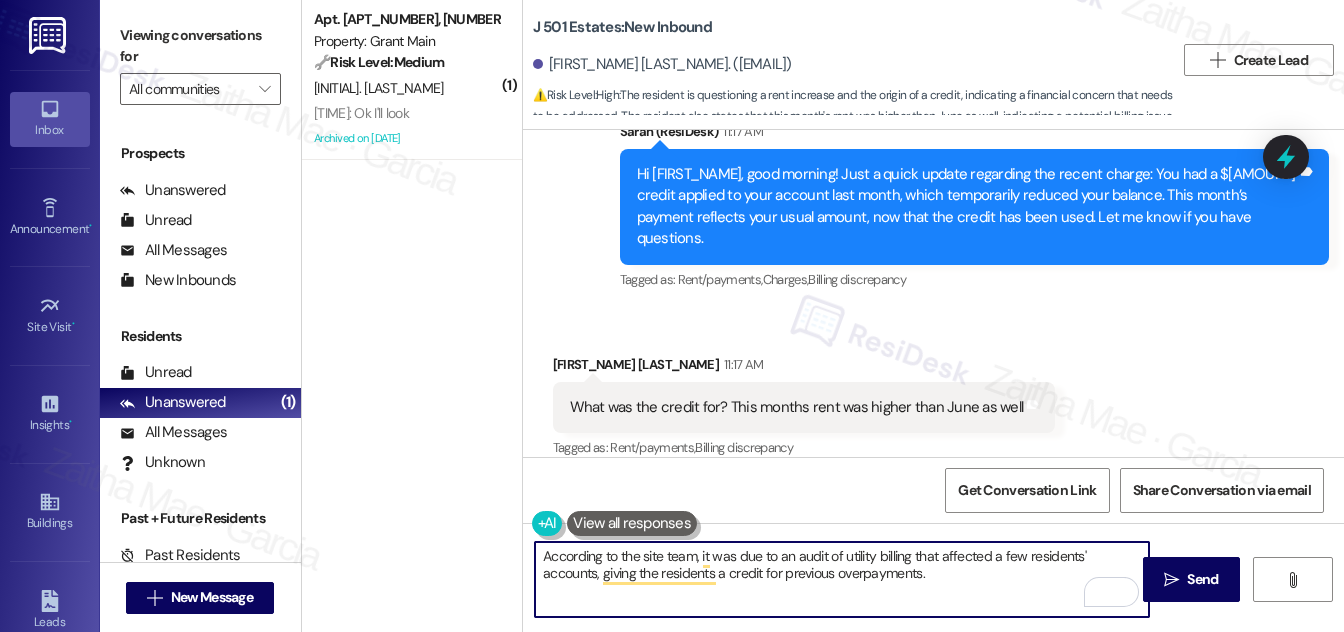 click on "According to the site team, it was due to an audit of utility billing that affected a few residents' accounts, giving the residents a credit for previous overpayments." at bounding box center [842, 579] 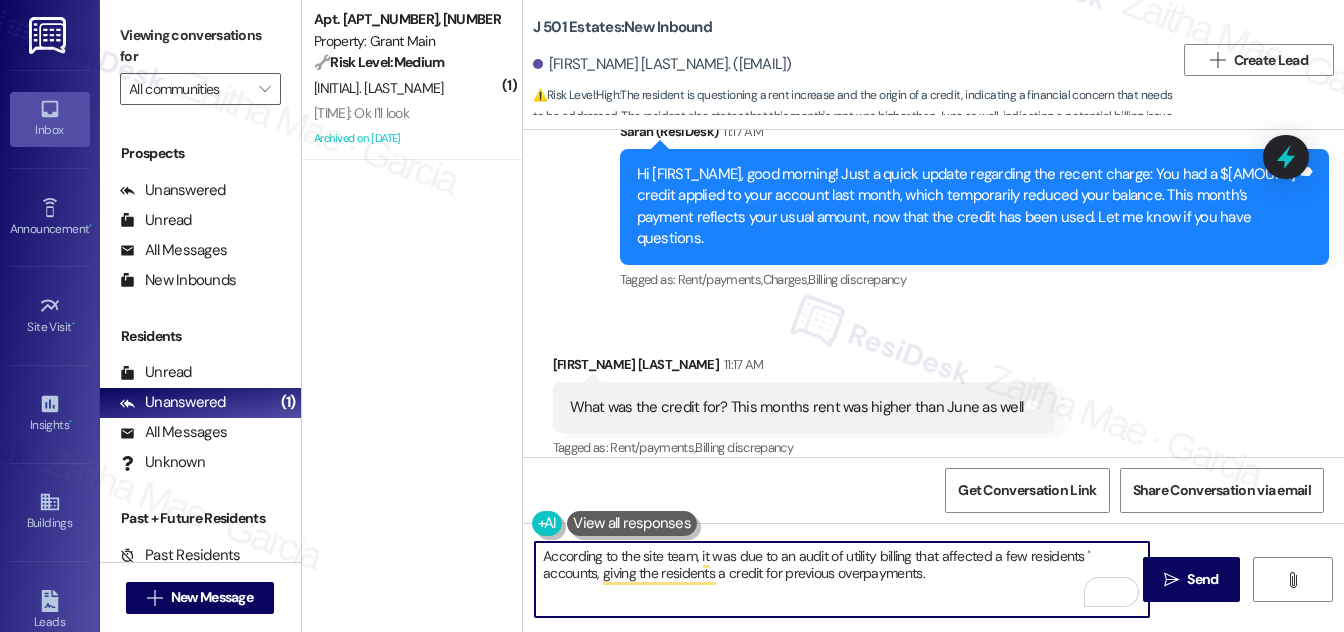 click on "According to the site team, it was due to an audit of utility billing that affected a few residents ' accounts, giving the residents a credit for previous overpayments." at bounding box center [842, 579] 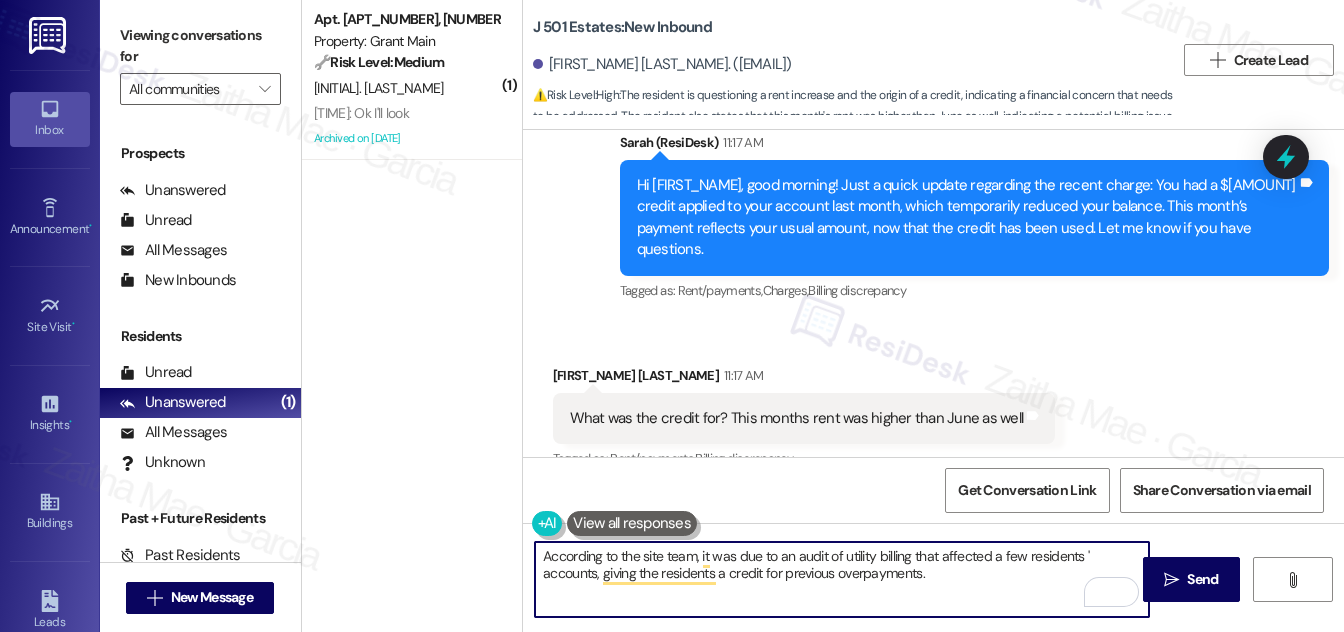 scroll, scrollTop: 1708, scrollLeft: 0, axis: vertical 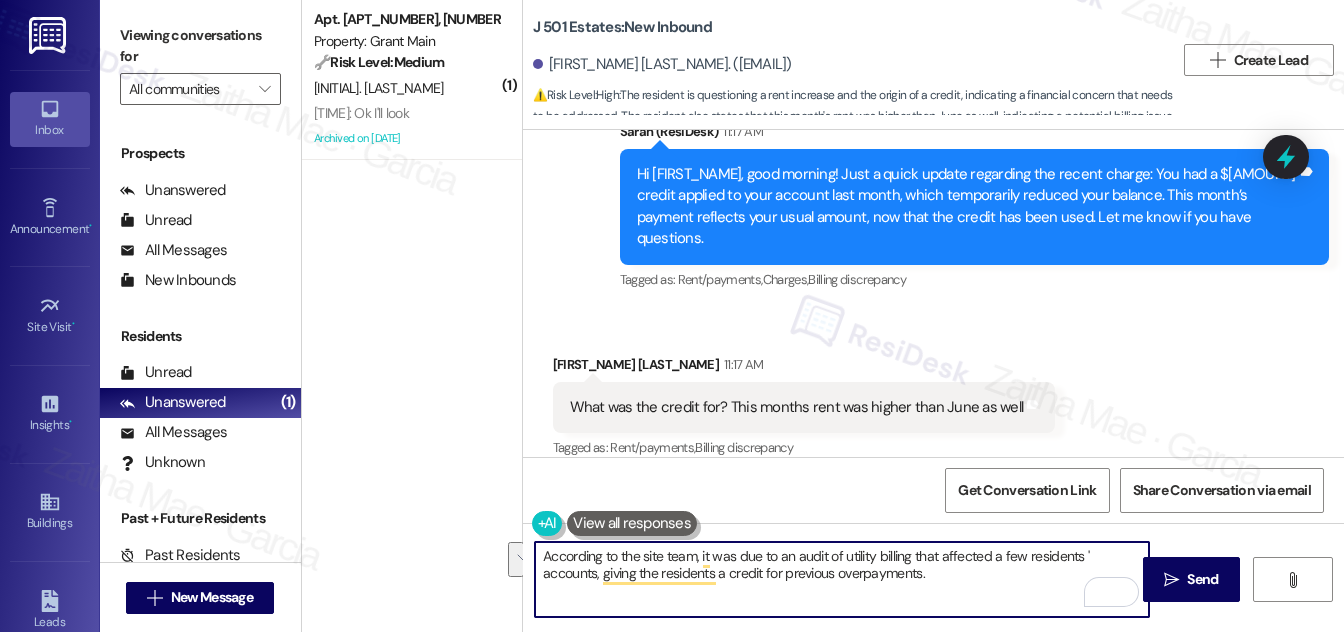 drag, startPoint x: 538, startPoint y: 554, endPoint x: 960, endPoint y: 598, distance: 424.28763 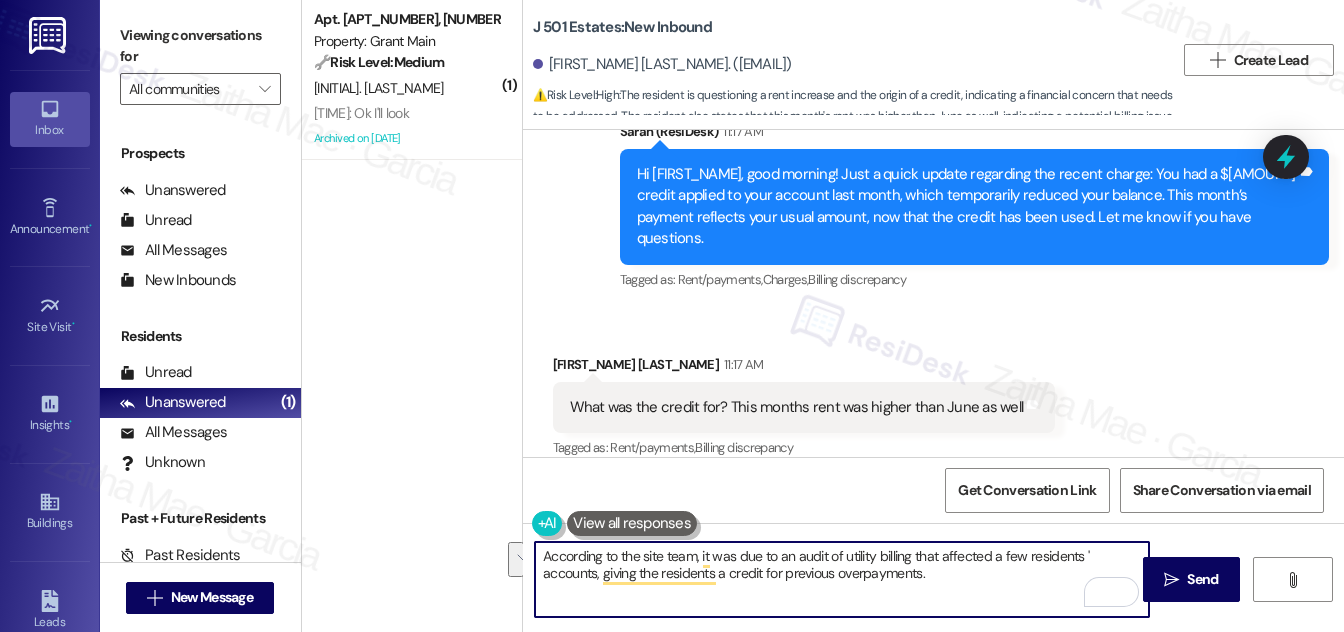 click on "According to the site team, it was due to an audit of utility billing that affected a few residents ' accounts, giving the residents a credit for previous overpayments." at bounding box center (842, 579) 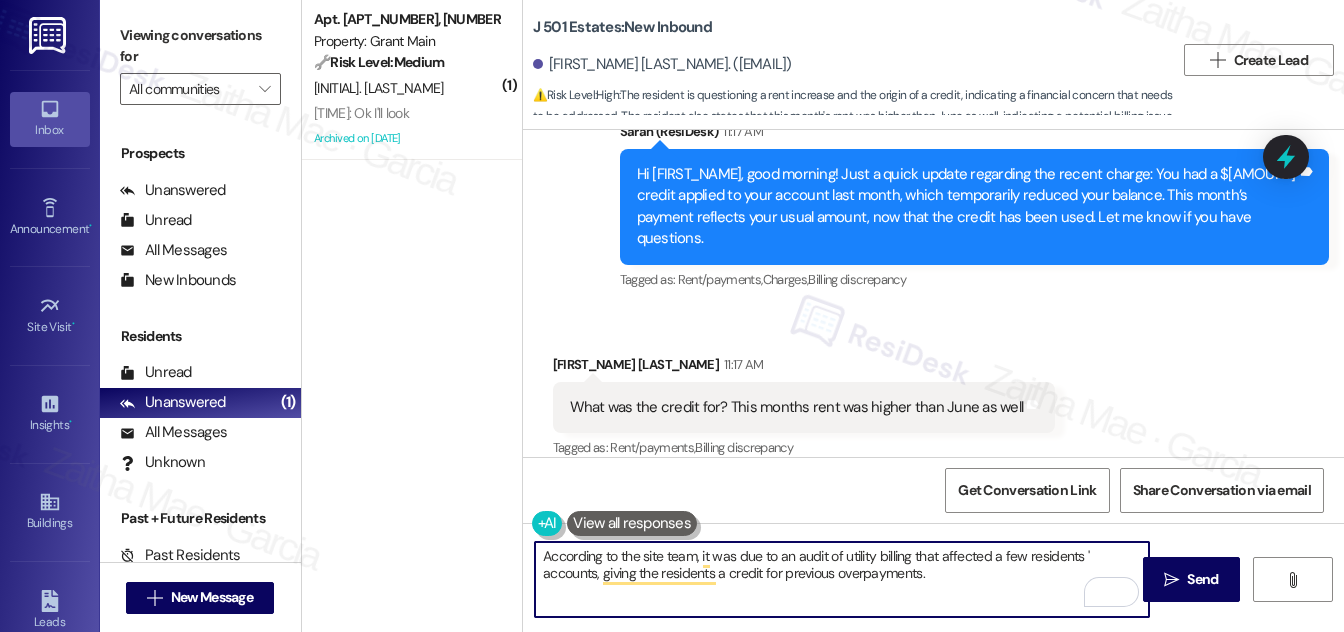 drag, startPoint x: 622, startPoint y: 552, endPoint x: 536, endPoint y: 556, distance: 86.09297 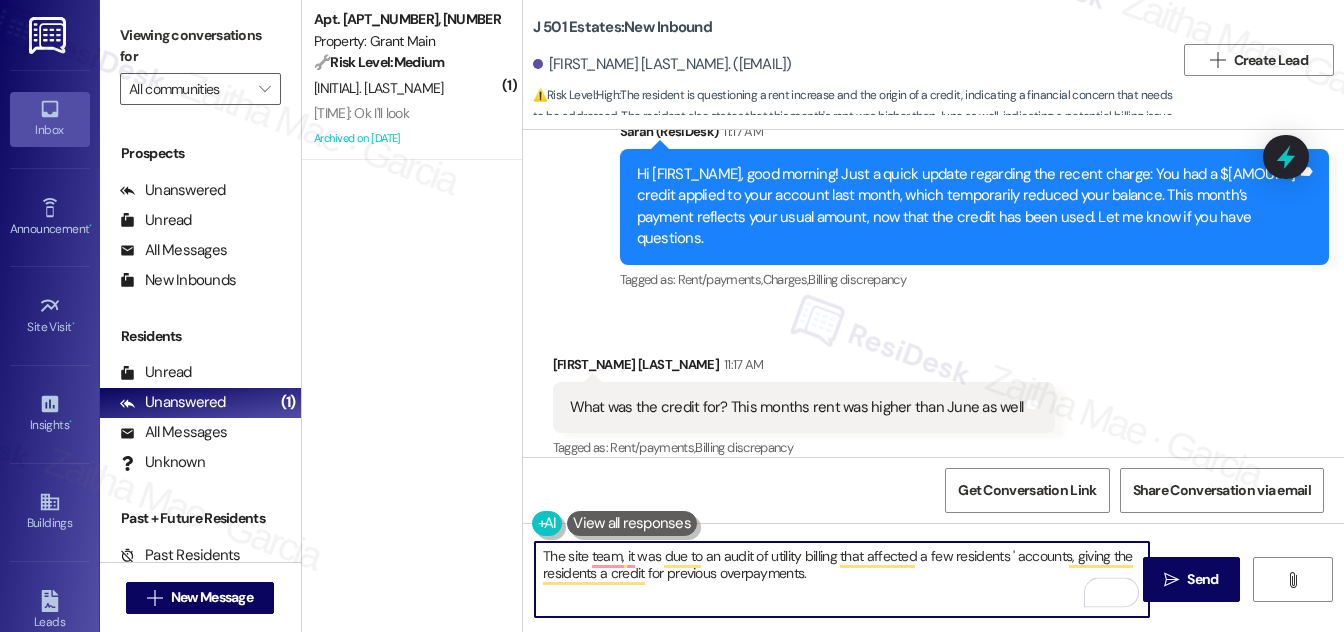 click on "The site team, it was due to an audit of utility billing that affected a few residents ' accounts, giving the residents a credit for previous overpayments." at bounding box center [842, 579] 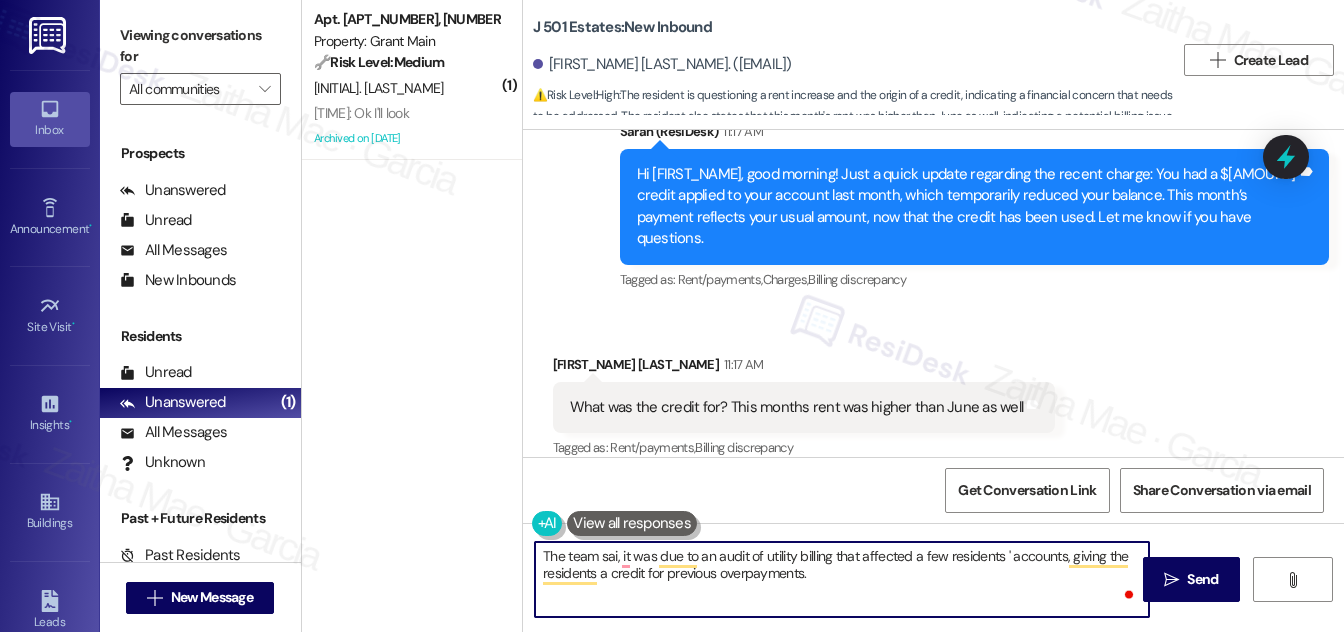 type on "The team said, it was due to an audit of utility billing that affected a few residents ' accounts, giving the residents a credit for previous overpayments." 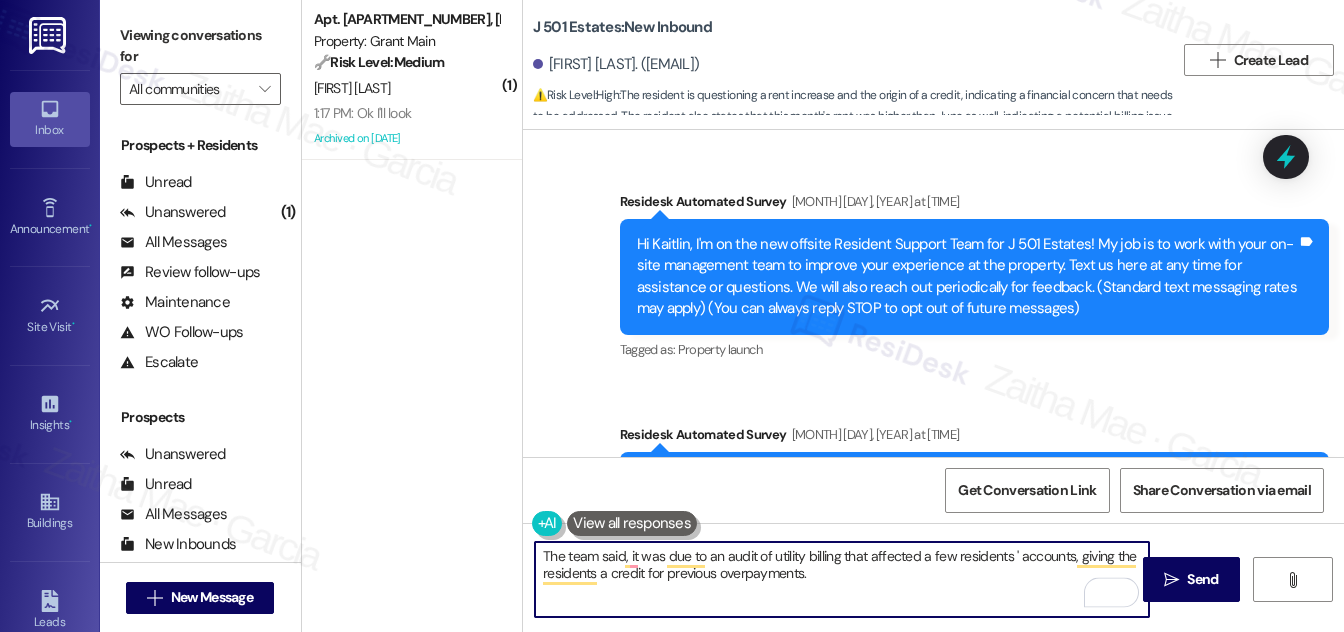 scroll, scrollTop: 0, scrollLeft: 0, axis: both 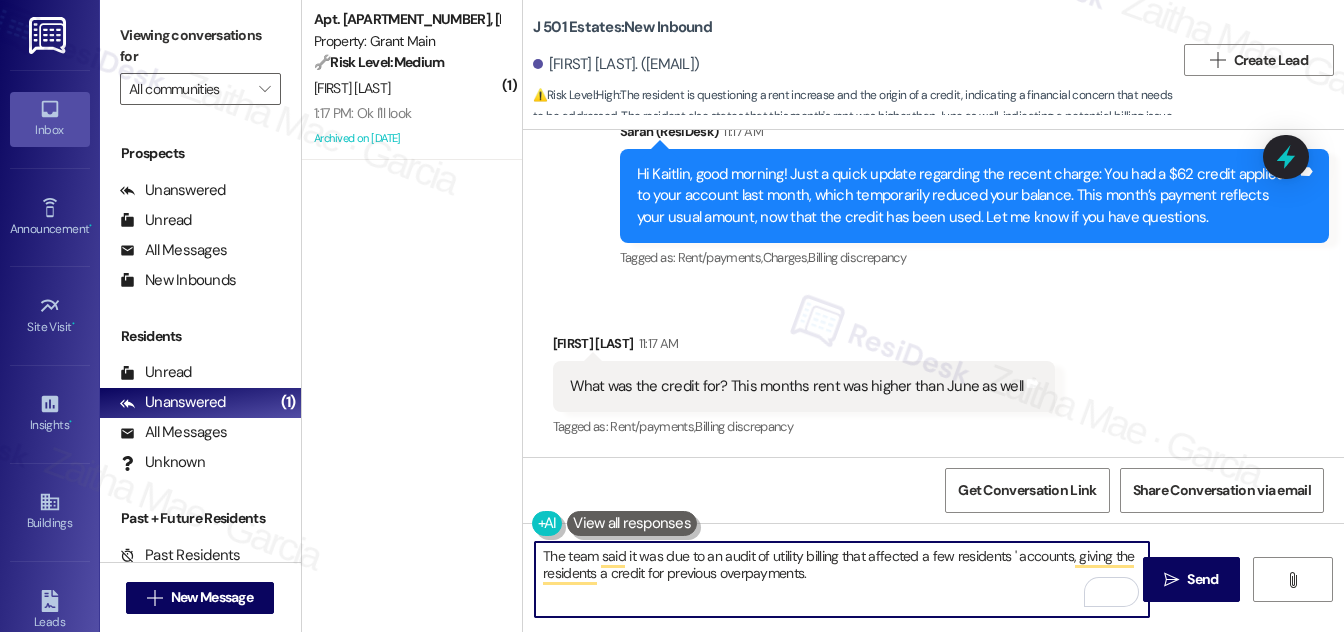 type on "The team said it was due to an audit of utility billing that affected a few residents ' accounts, giving the residents a credit for previous overpayments." 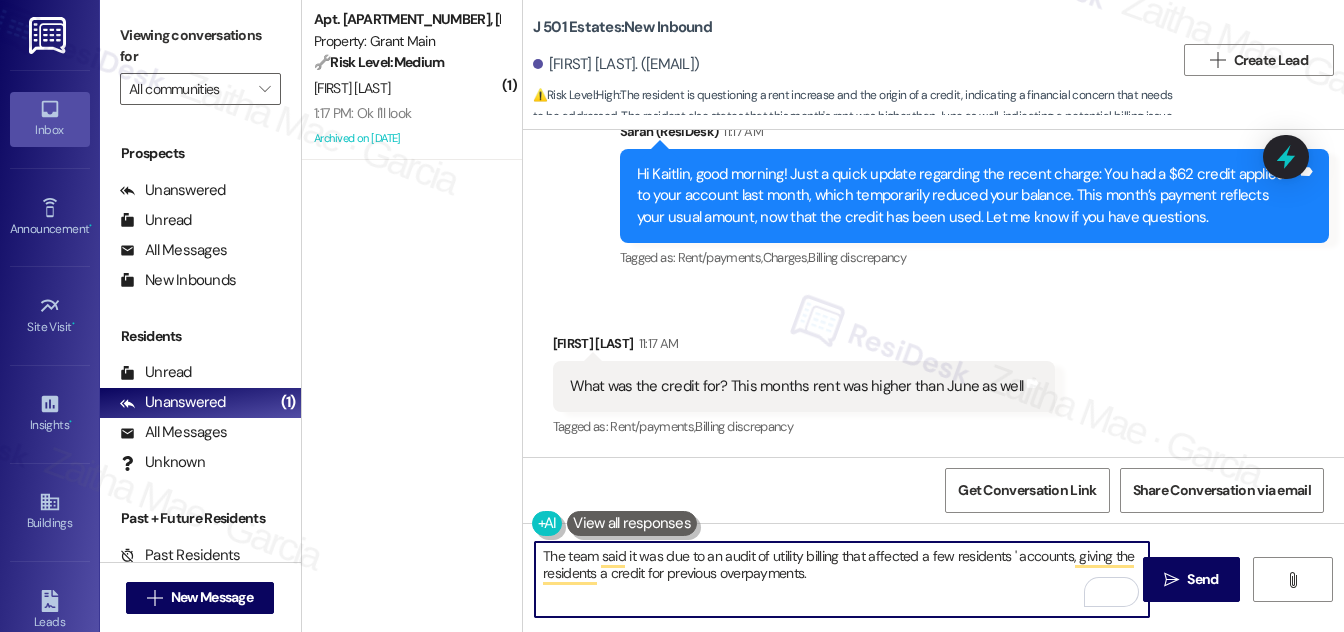 click on "The team said it was due to an audit of utility billing that affected a few residents ' accounts, giving the residents a credit for previous overpayments." at bounding box center [842, 579] 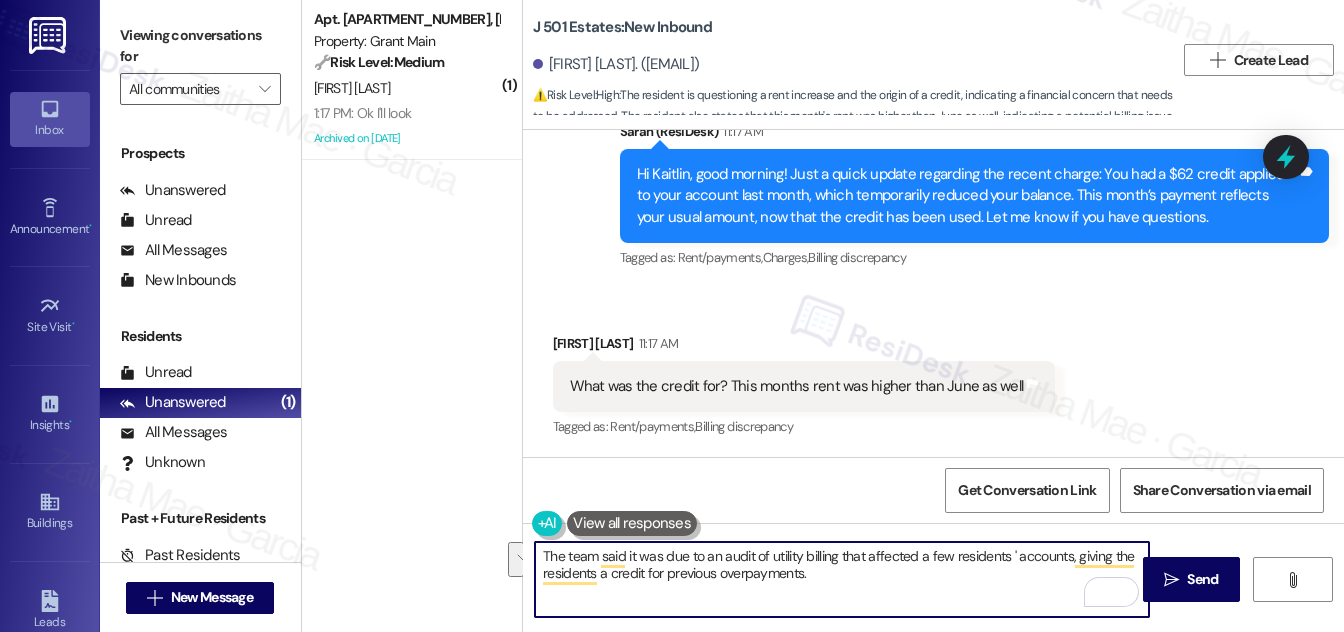 drag, startPoint x: 540, startPoint y: 551, endPoint x: 874, endPoint y: 602, distance: 337.87128 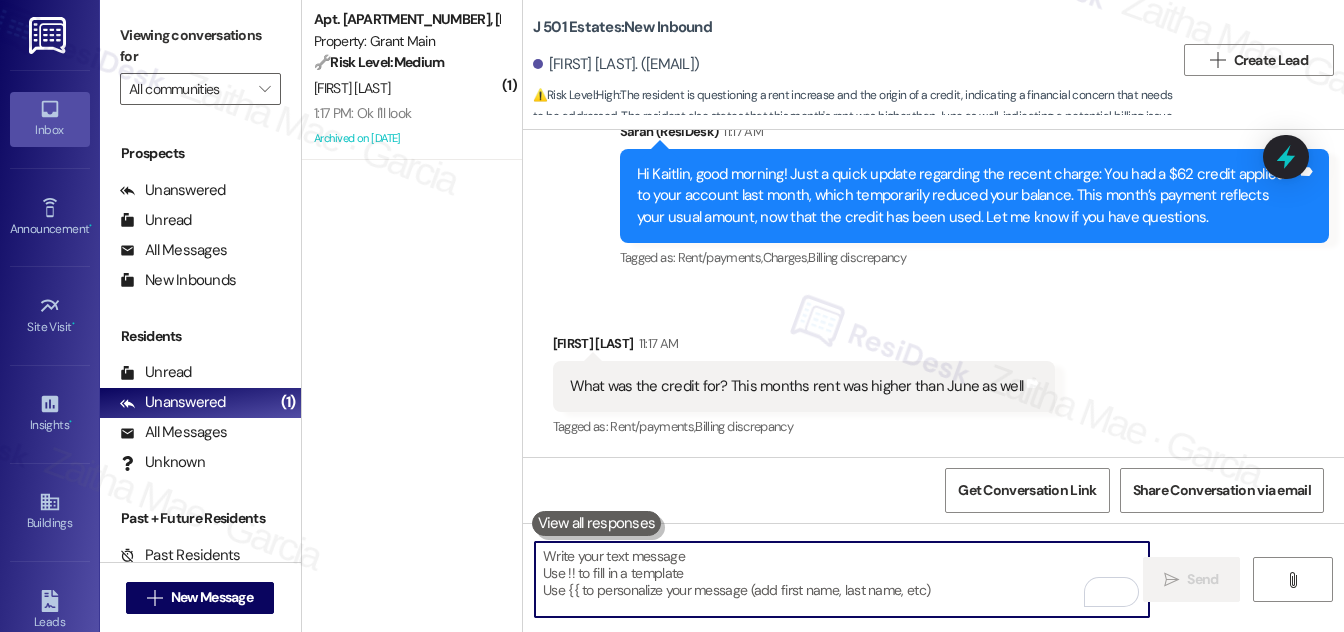 paste on "The site team said the credit was from a utility billing audit. It affected a few residents and was issued to correct past overcharges." 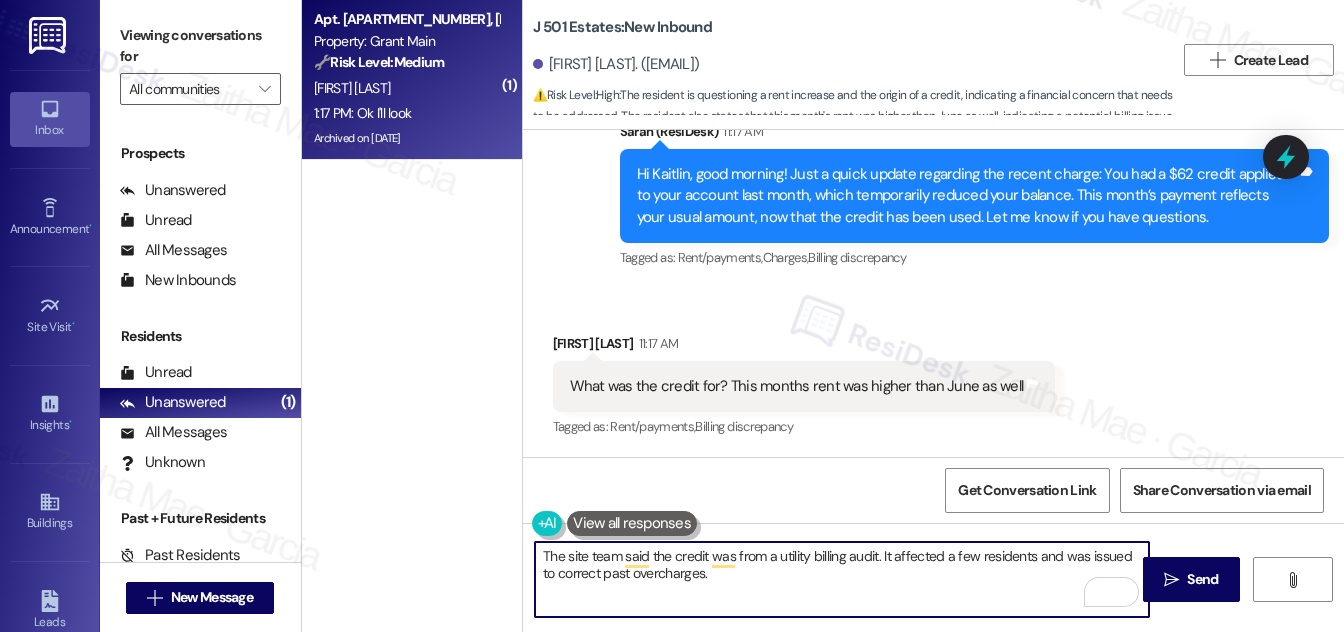 type on "The site team said the credit was from a utility billing audit. It affected a few residents and was issued to correct past overcharges." 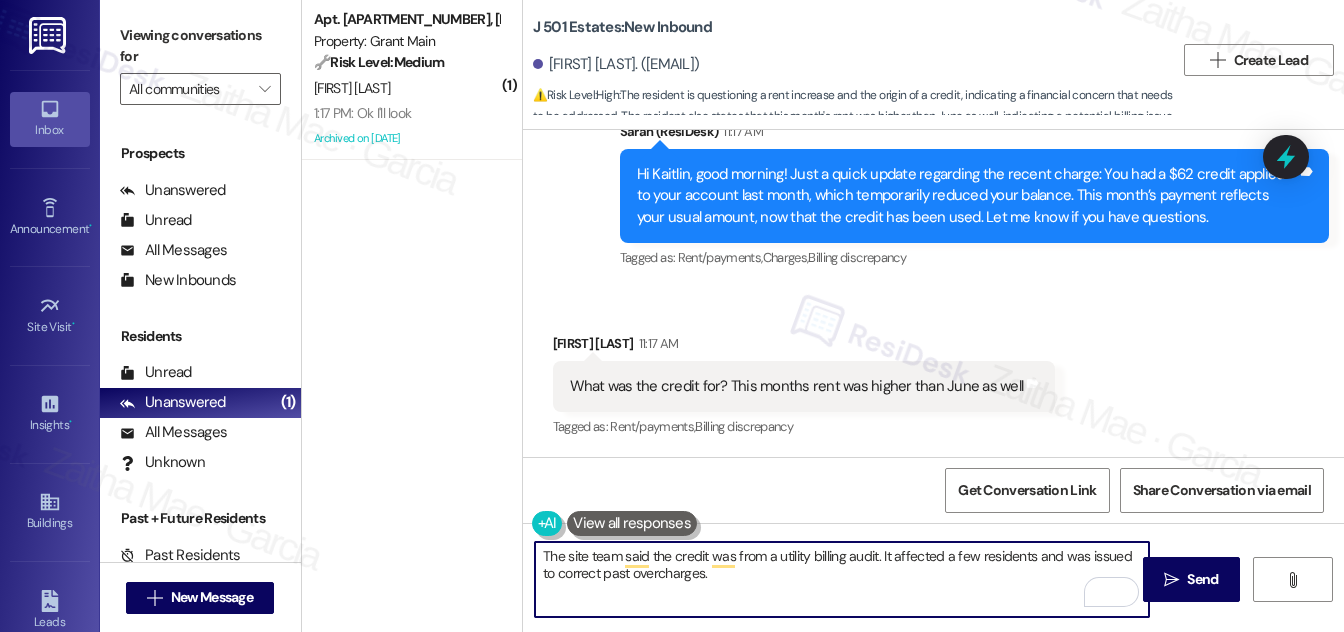 drag, startPoint x: 544, startPoint y: 556, endPoint x: 754, endPoint y: 587, distance: 212.27576 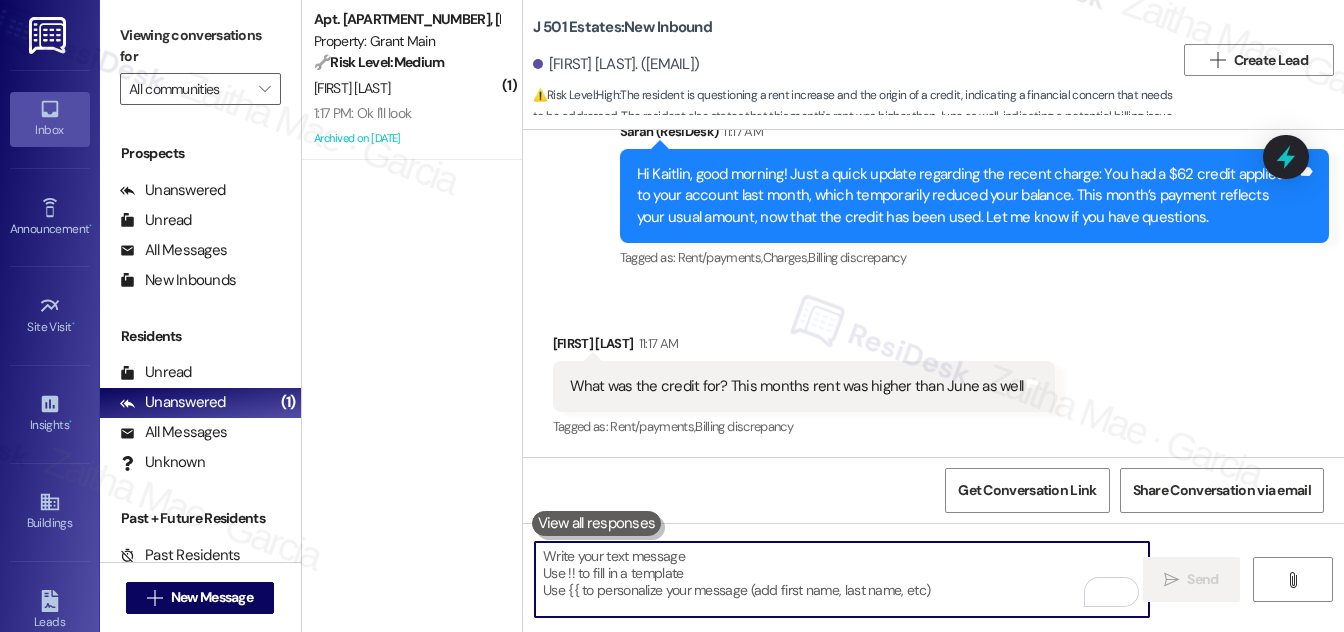 paste on "The team said it was due to an audit of utility billing that affected a few residents' accounts. Giving the resident a credit for previous overpayments." 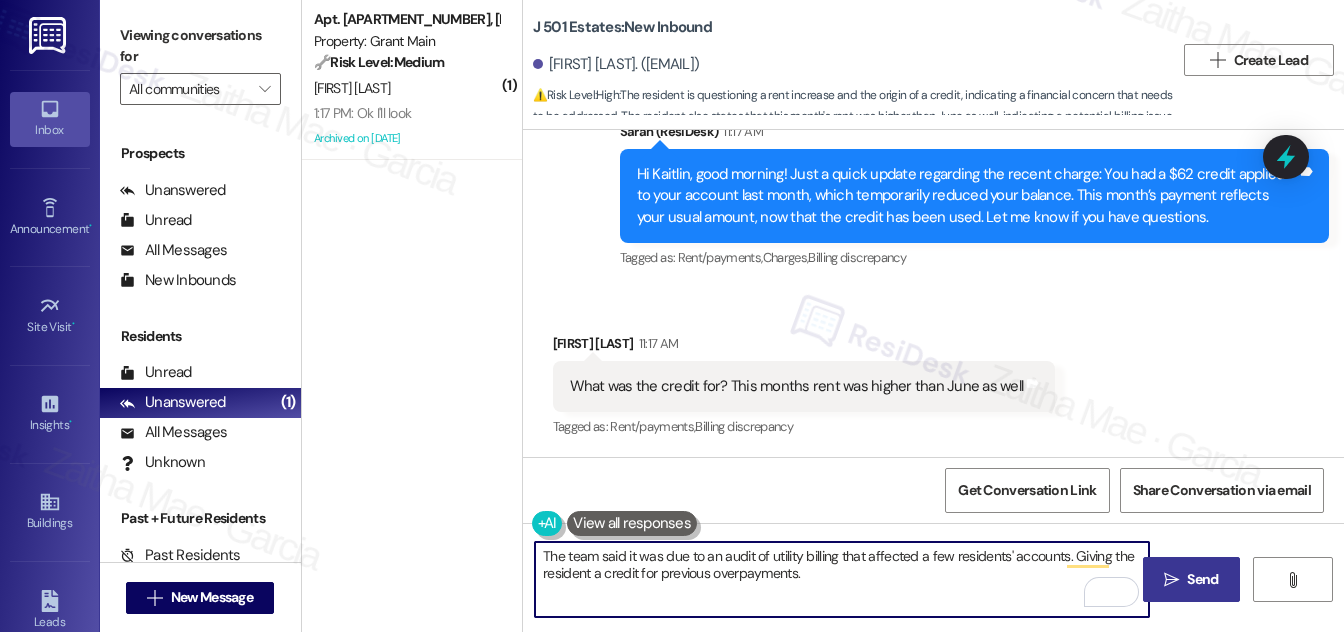 type on "The team said it was due to an audit of utility billing that affected a few residents' accounts. Giving the resident a credit for previous overpayments." 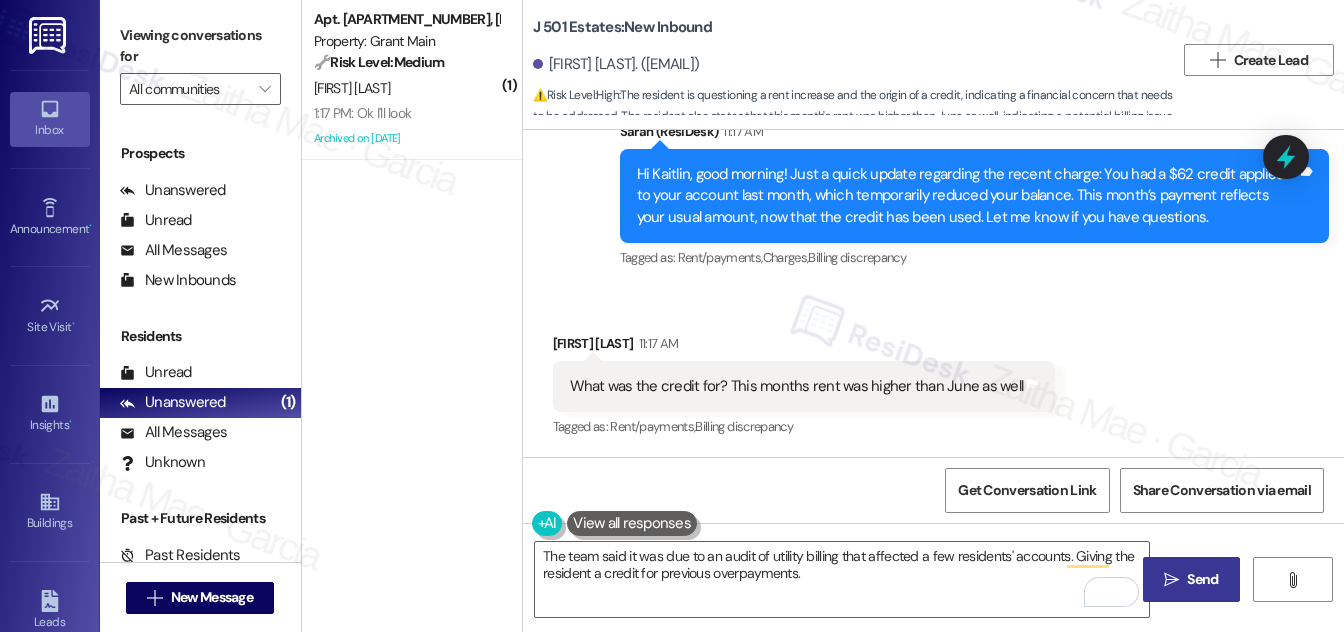 click on "Send" at bounding box center [1202, 579] 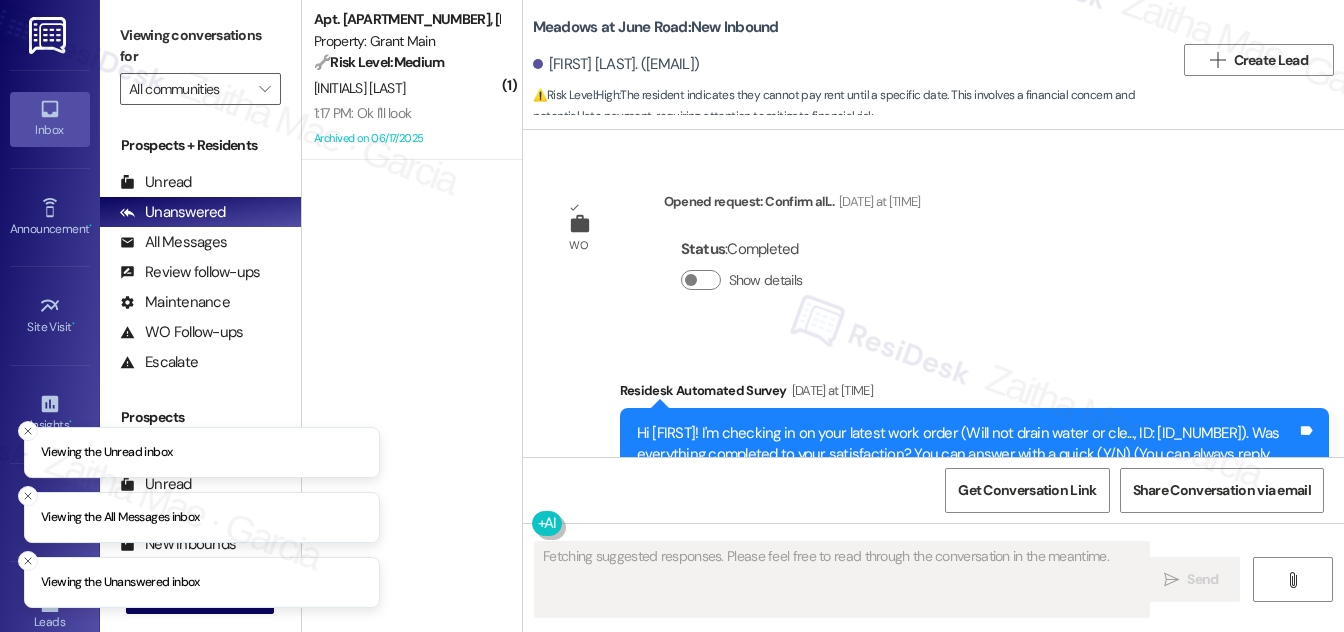 scroll, scrollTop: 0, scrollLeft: 0, axis: both 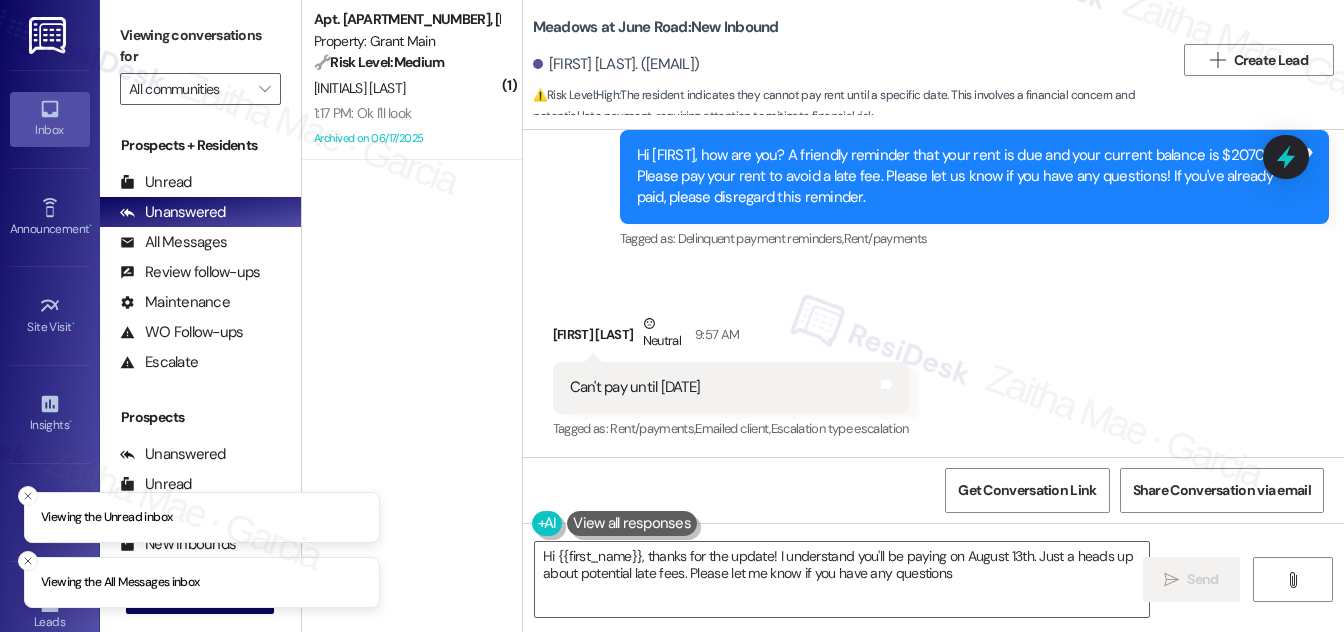 type on "Hi {{first_name}}, thanks for the update! I understand you'll be paying on August 13th. Just a heads up about potential late fees. Please let me know if you have any questions!" 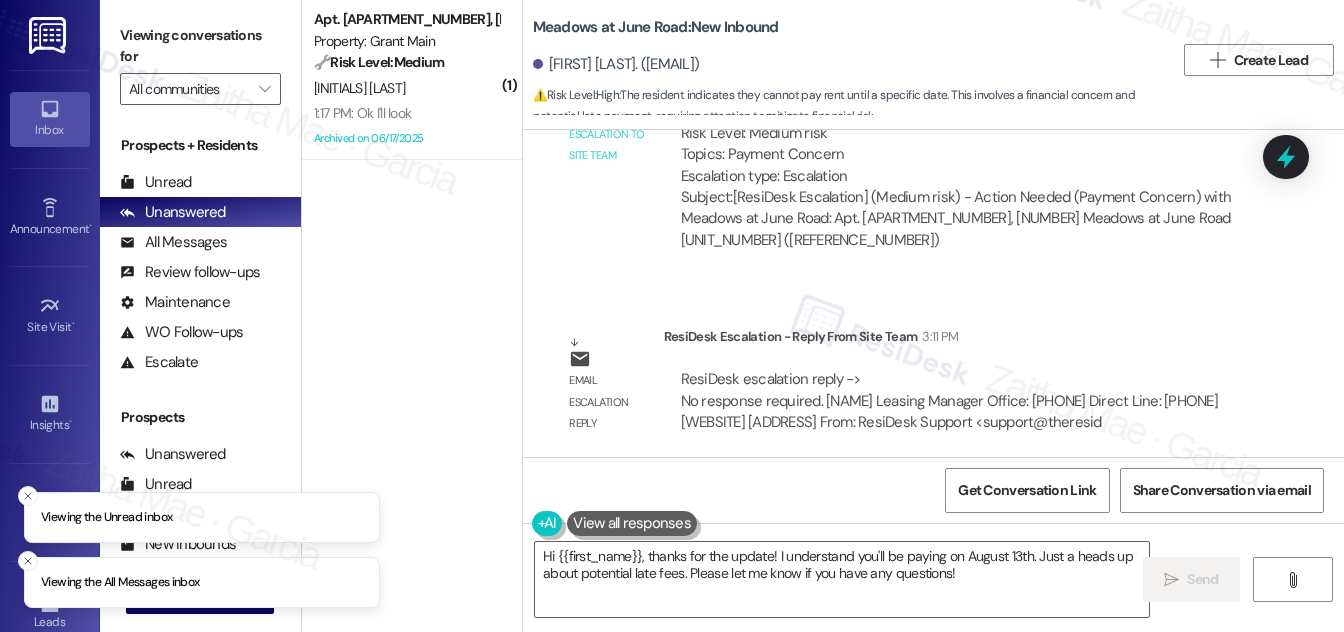 scroll, scrollTop: 9828, scrollLeft: 0, axis: vertical 